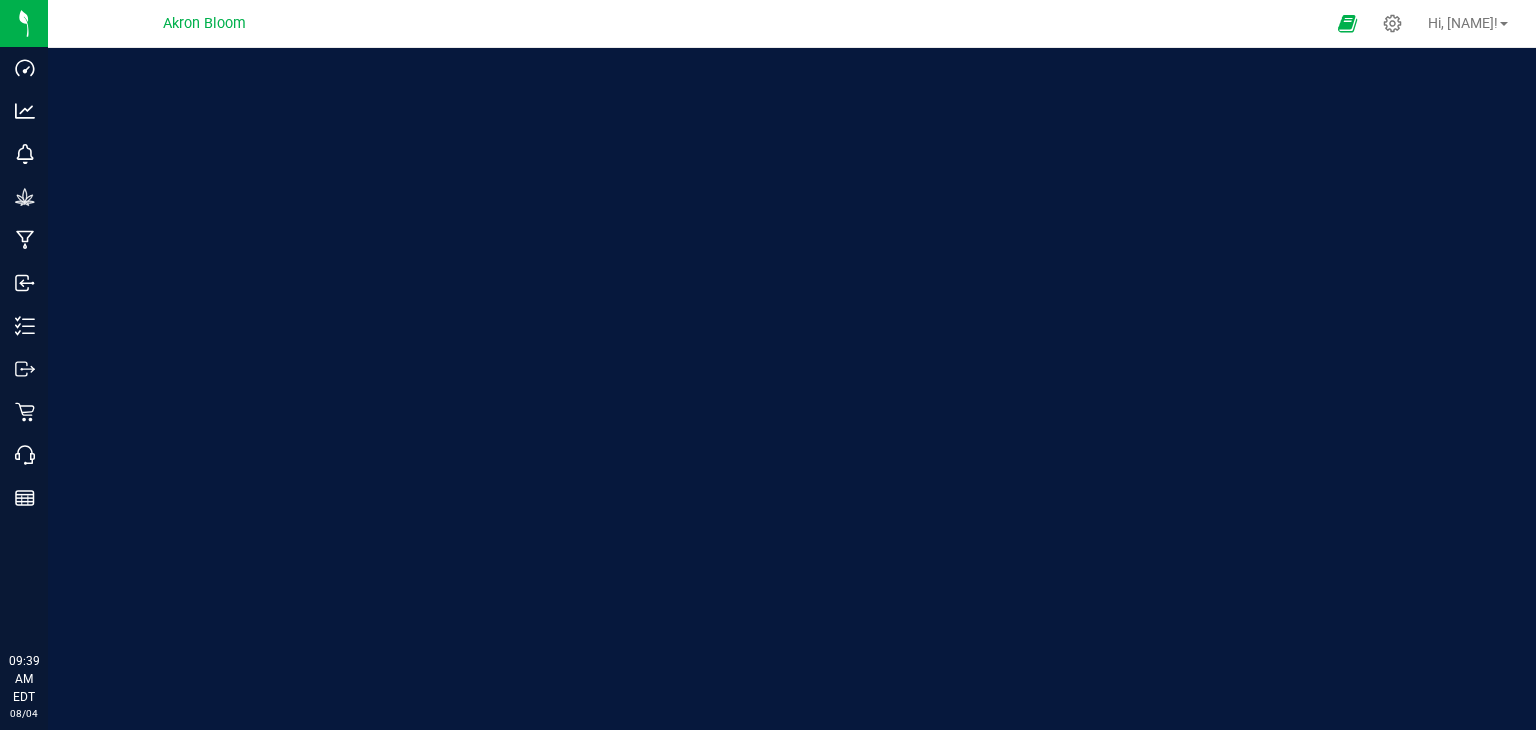scroll, scrollTop: 0, scrollLeft: 0, axis: both 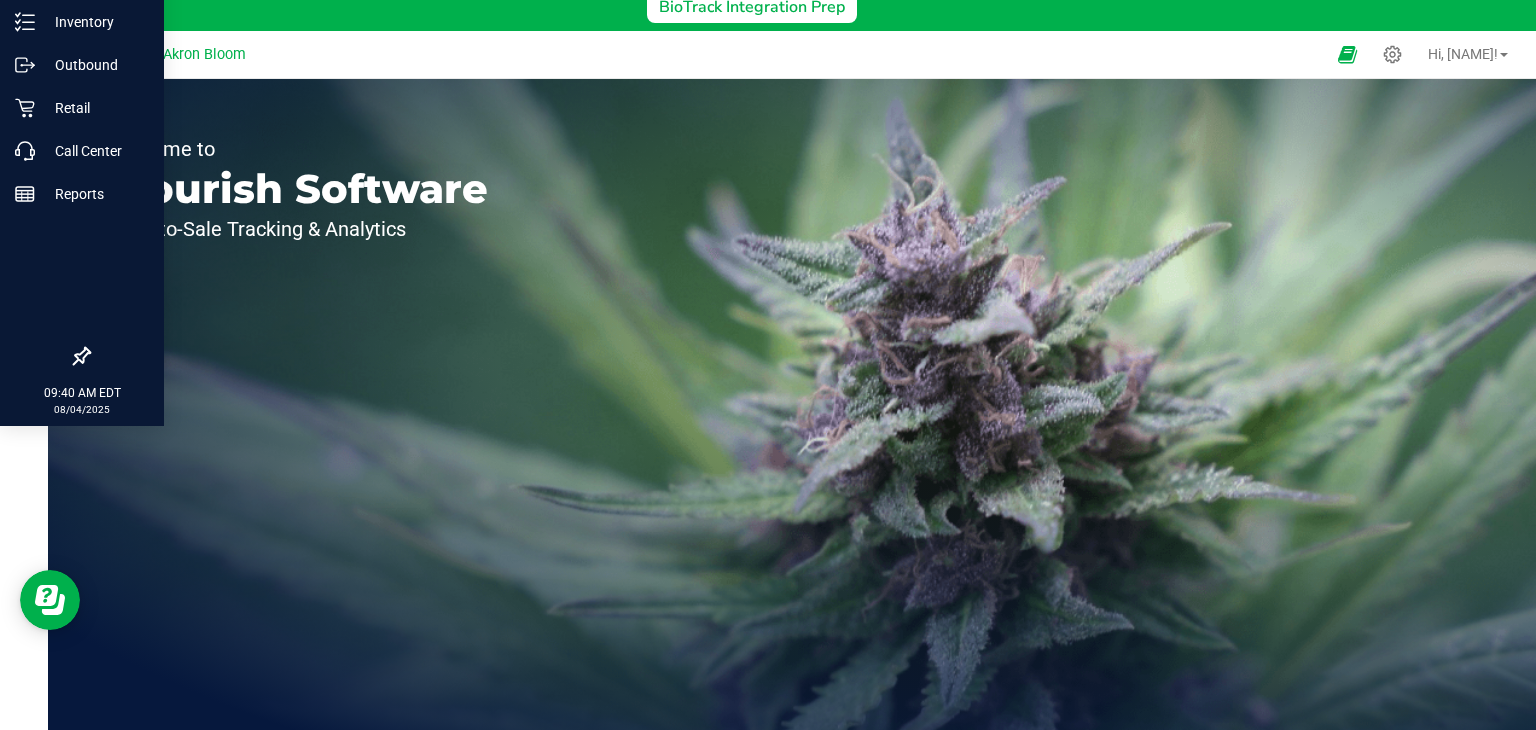 click at bounding box center [82, 277] 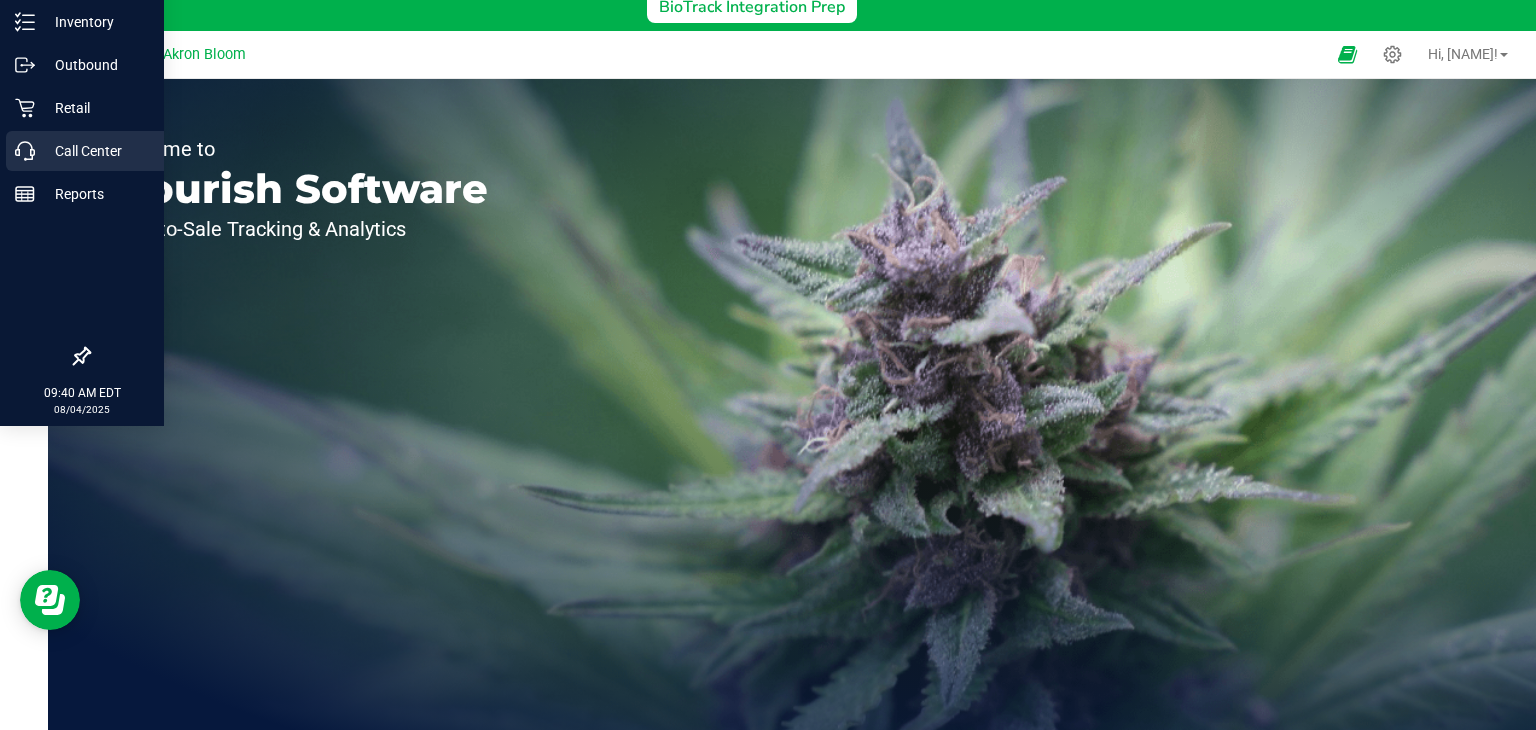 click on "Call Center" at bounding box center [85, 151] 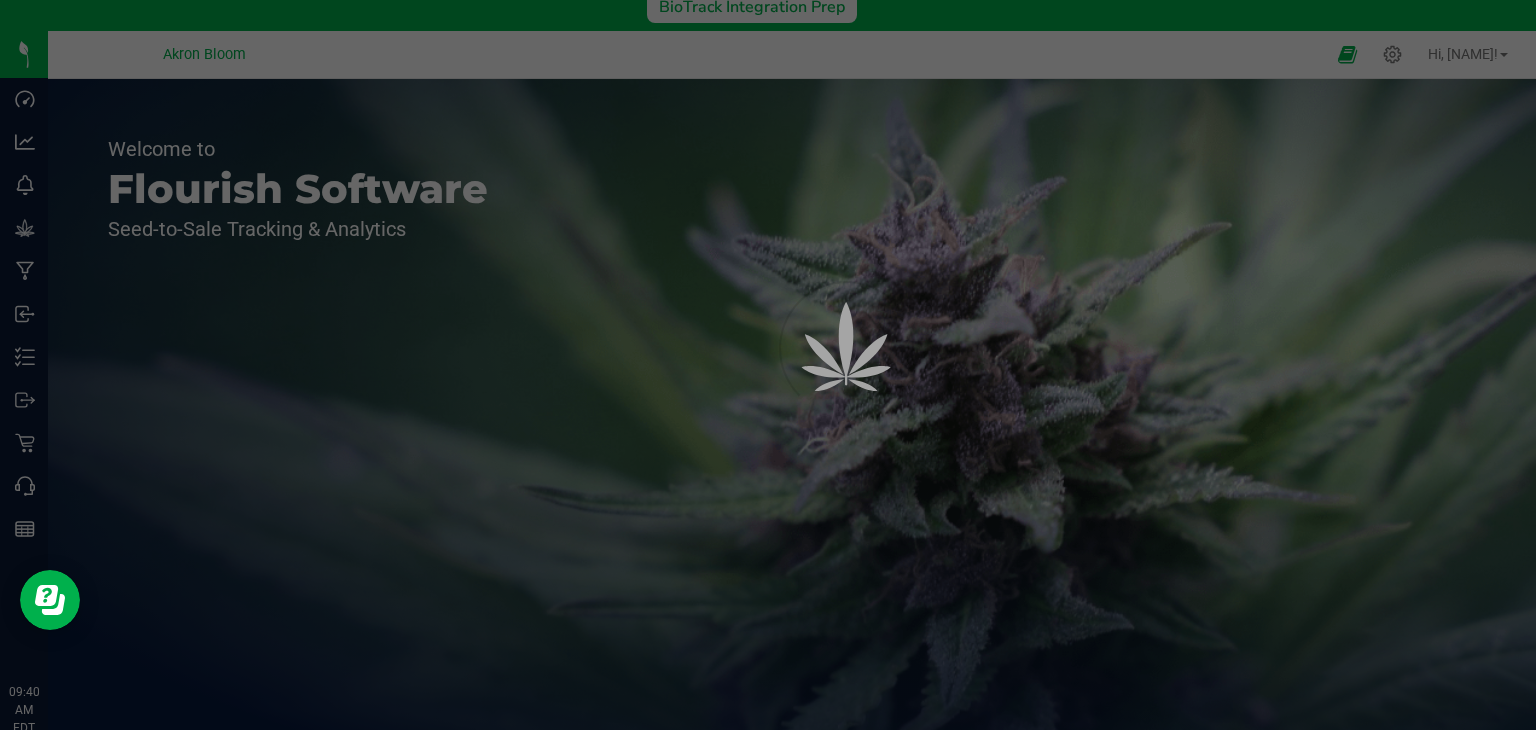 click on "Getting Prepped For NY BioTrack BioTrack started sending out emails to license holders last week. We look forward to helping you get onto the BioTrack State Traceability System. We'll begin this process for clients the first week of August.  👇 Here's What You Need To Know and Do 👇 BioTrack Integration Prep" at bounding box center (768, -137) 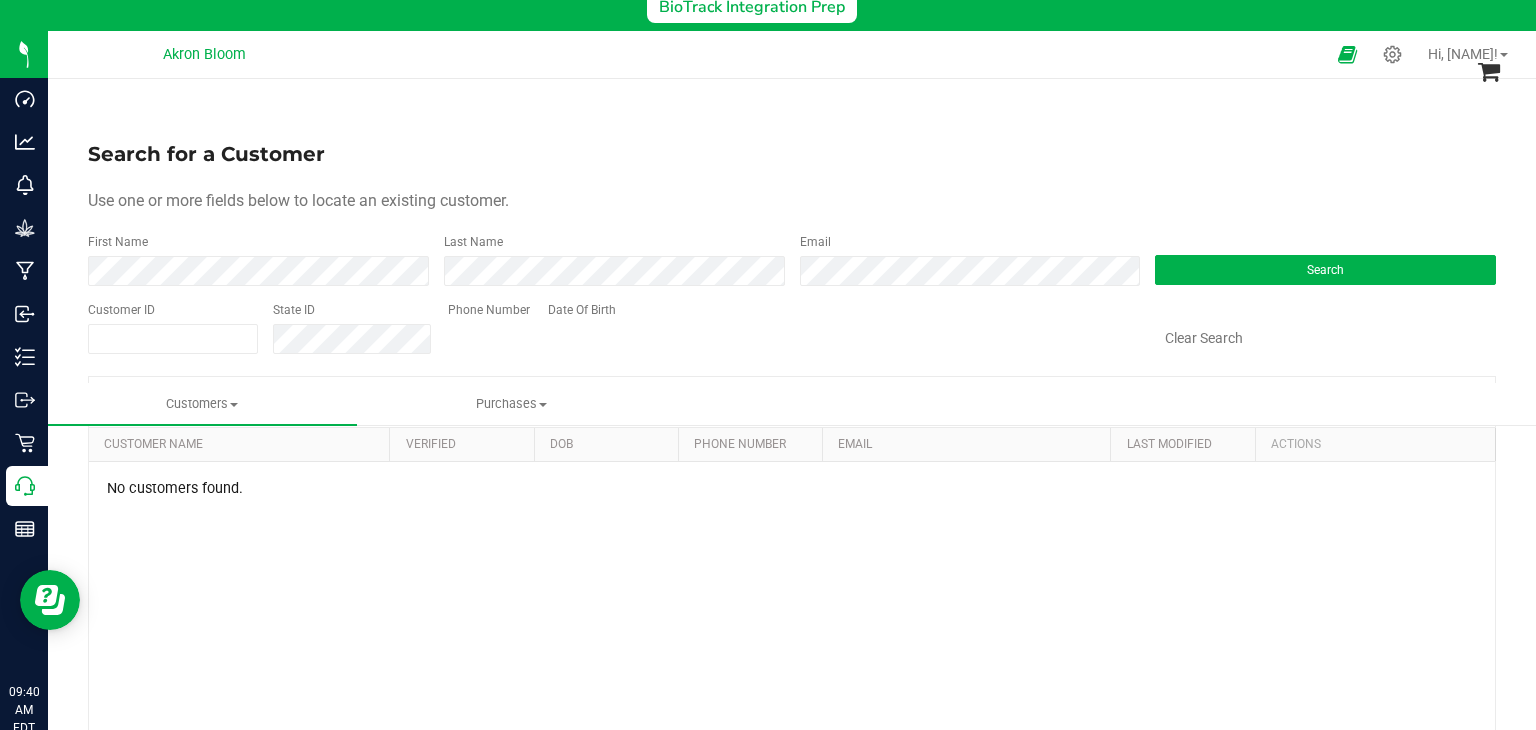 scroll, scrollTop: 0, scrollLeft: 0, axis: both 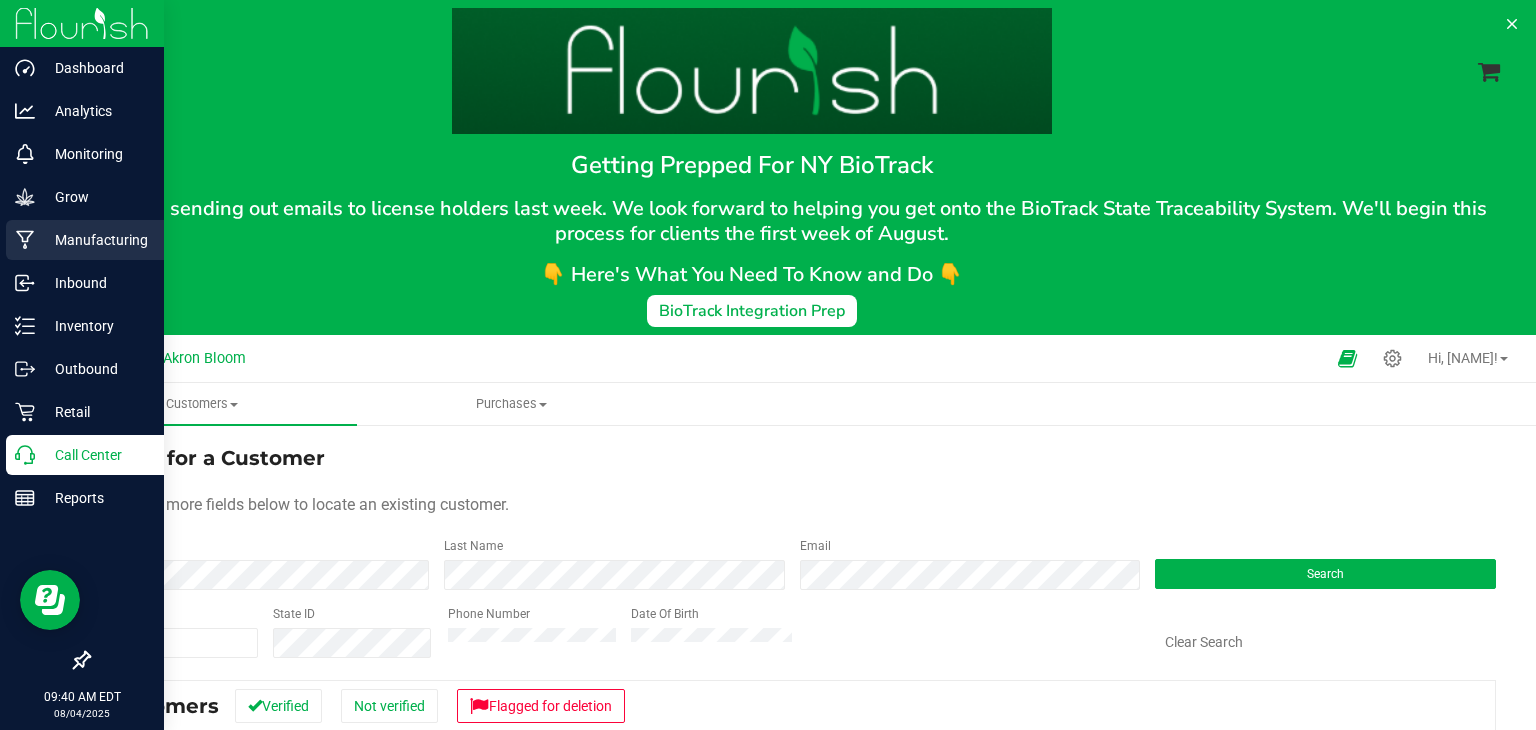 click on "Manufacturing" at bounding box center (95, 240) 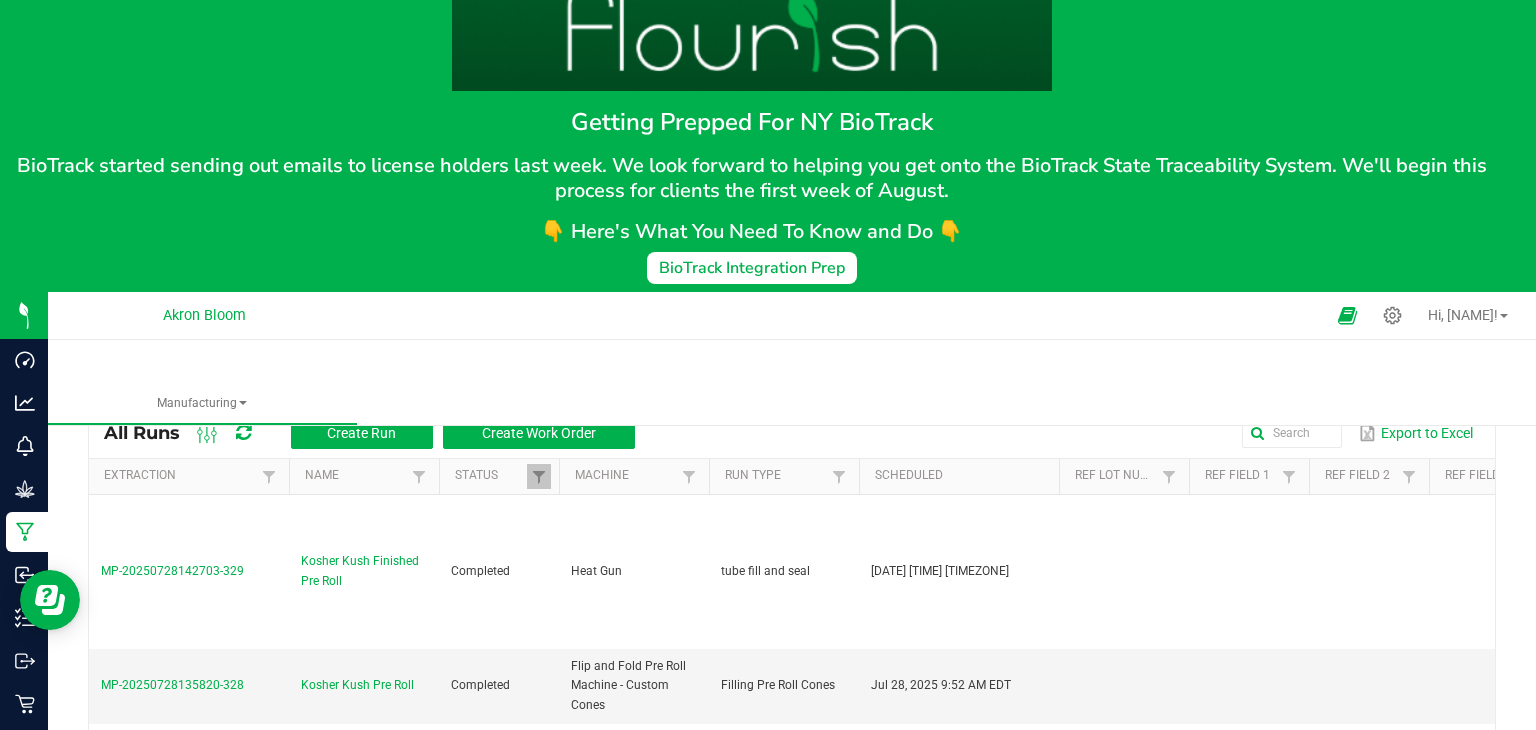 scroll, scrollTop: 117, scrollLeft: 0, axis: vertical 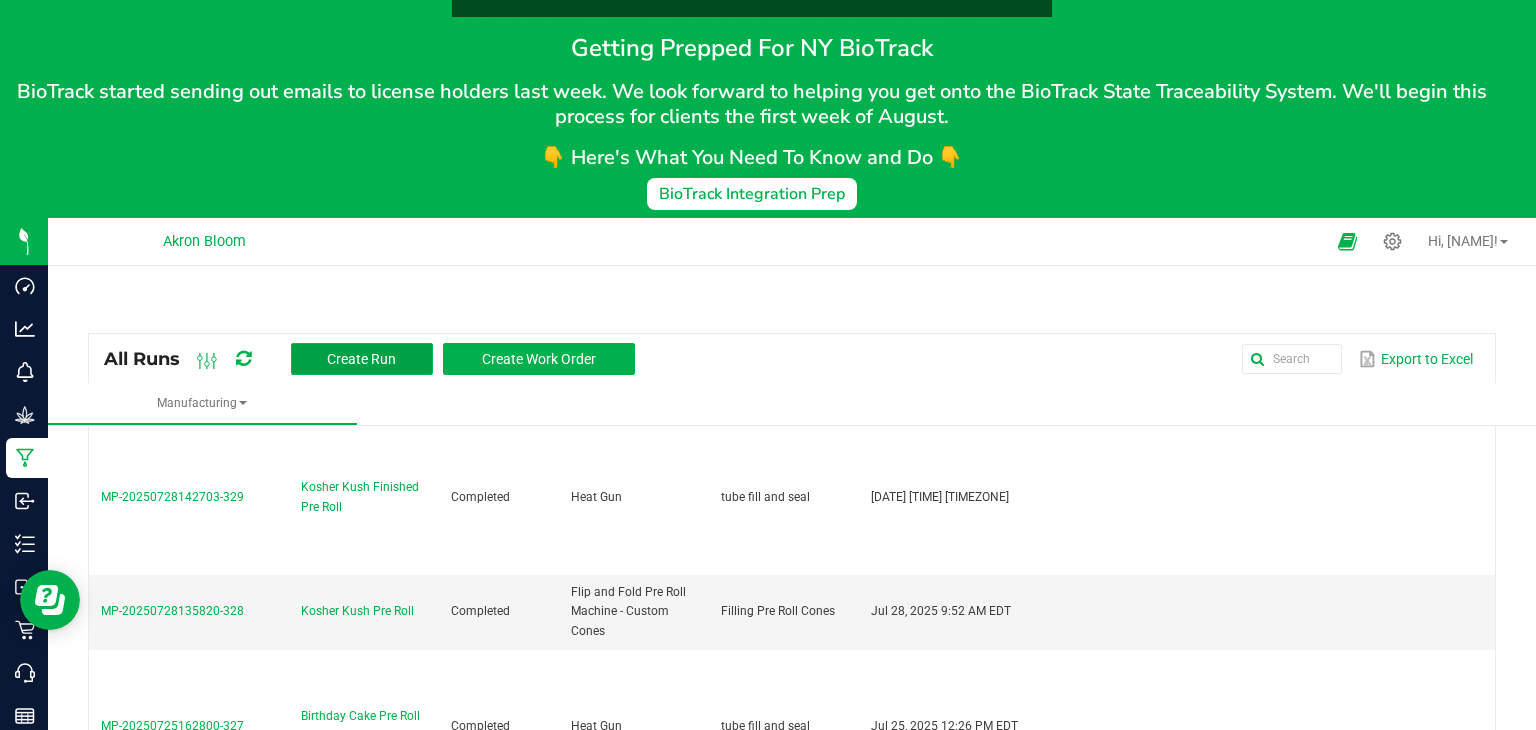 click on "Create Run" at bounding box center [361, 359] 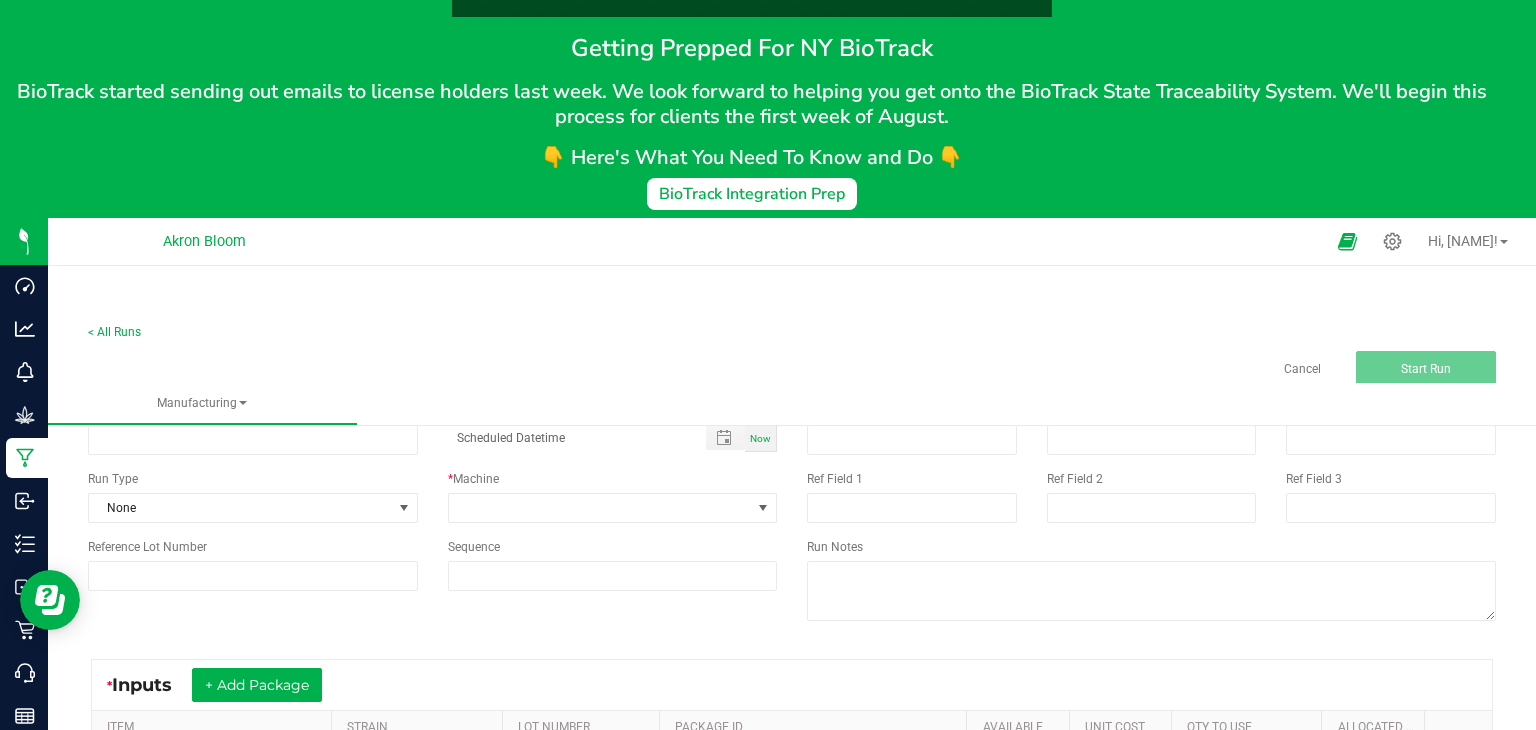 scroll, scrollTop: 0, scrollLeft: 0, axis: both 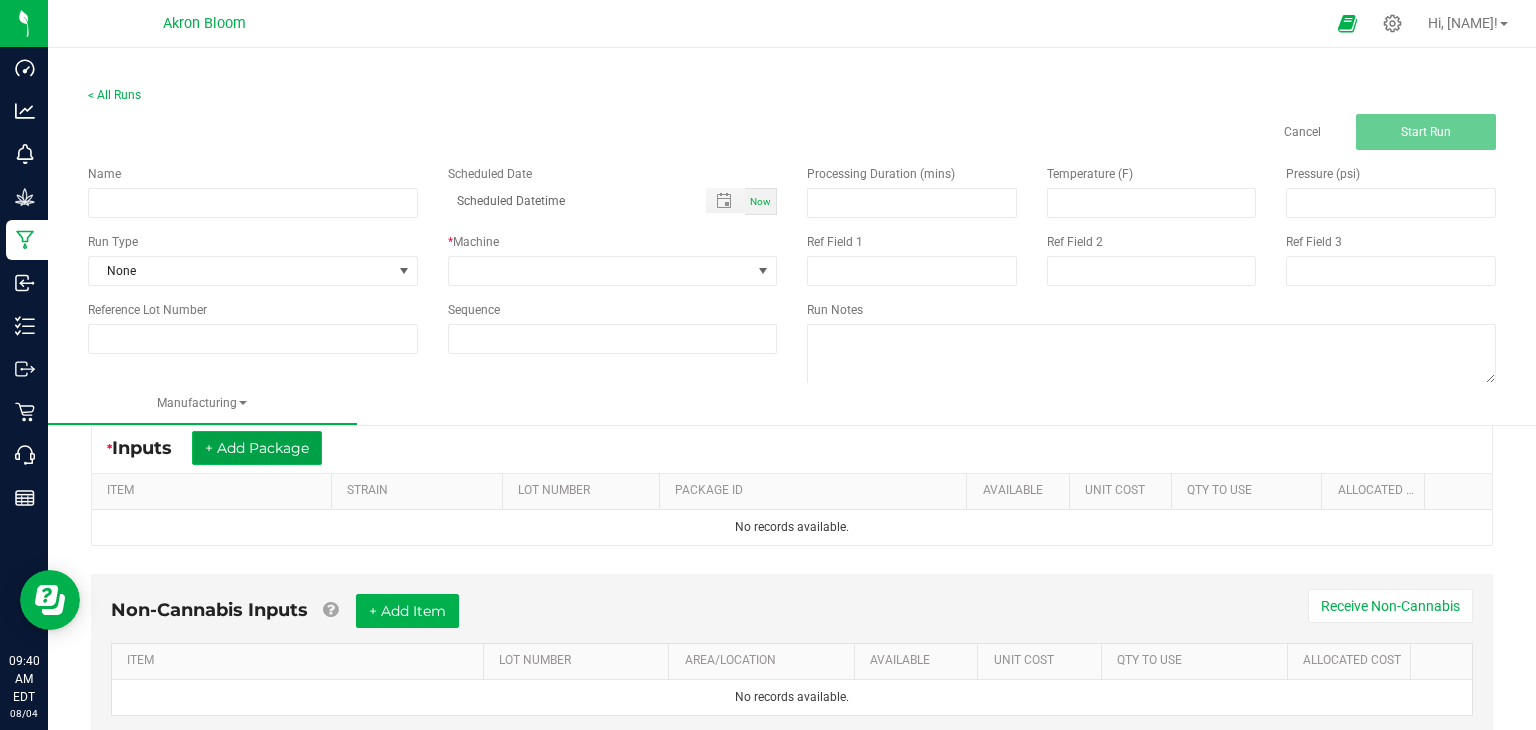 click on "+ Add Package" at bounding box center [257, 448] 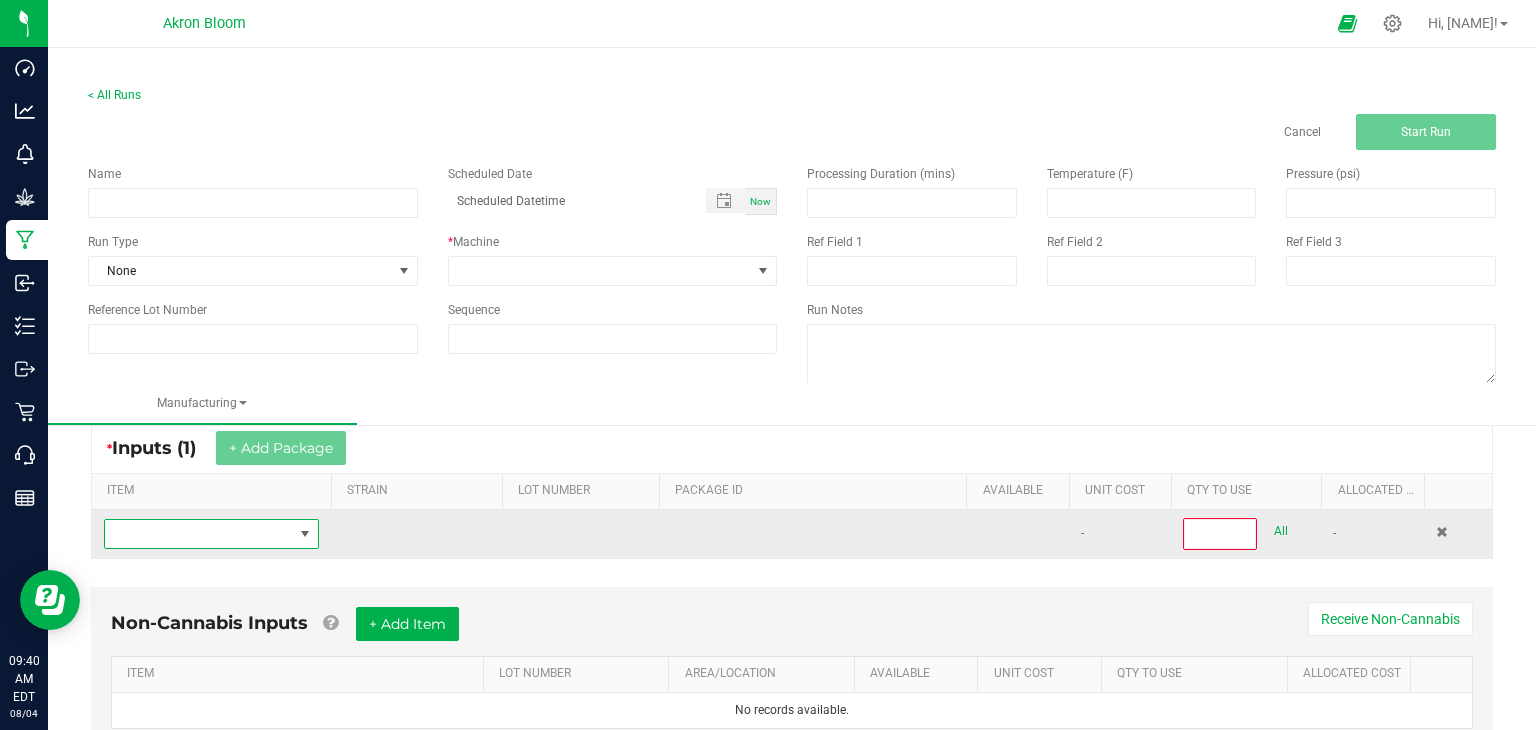 click at bounding box center [305, 534] 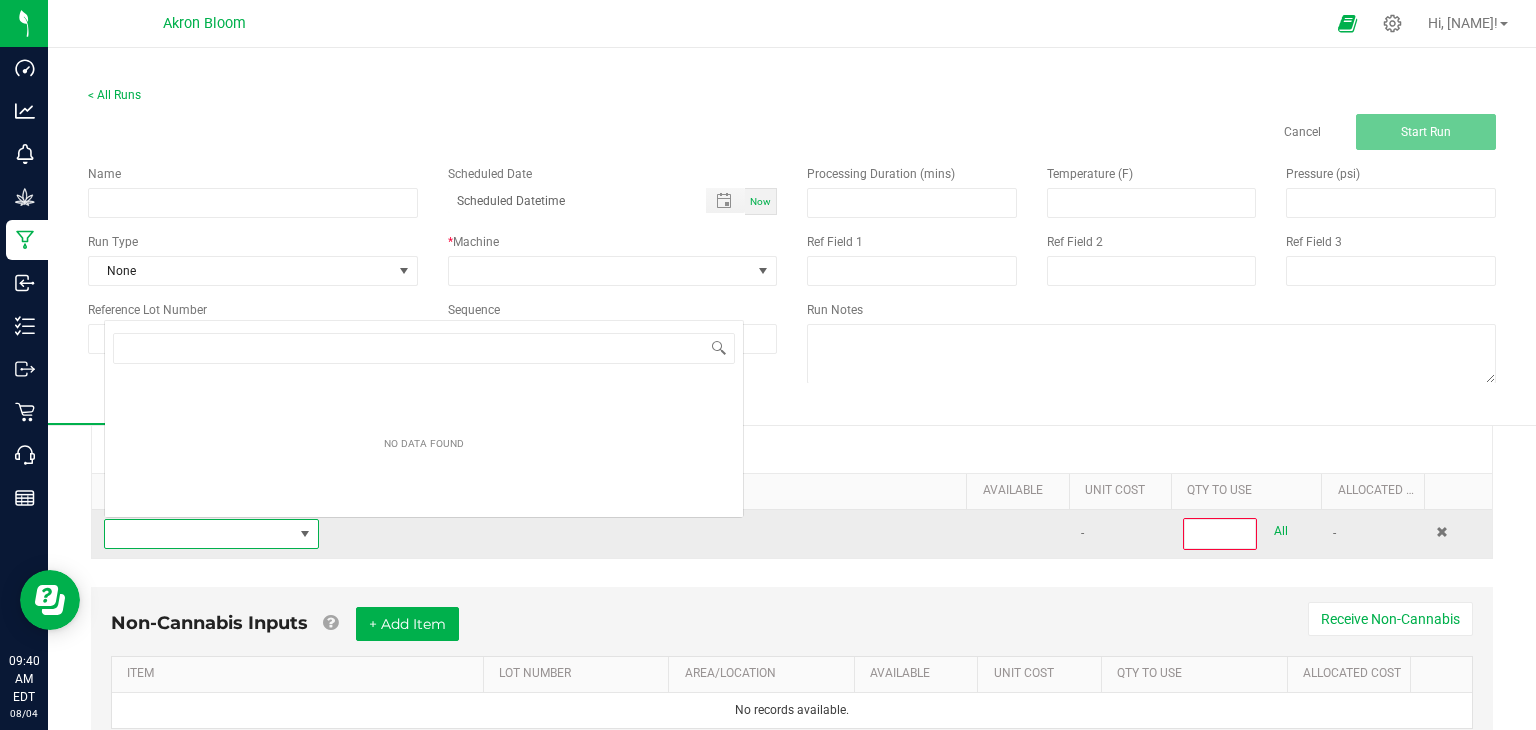 scroll, scrollTop: 0, scrollLeft: 0, axis: both 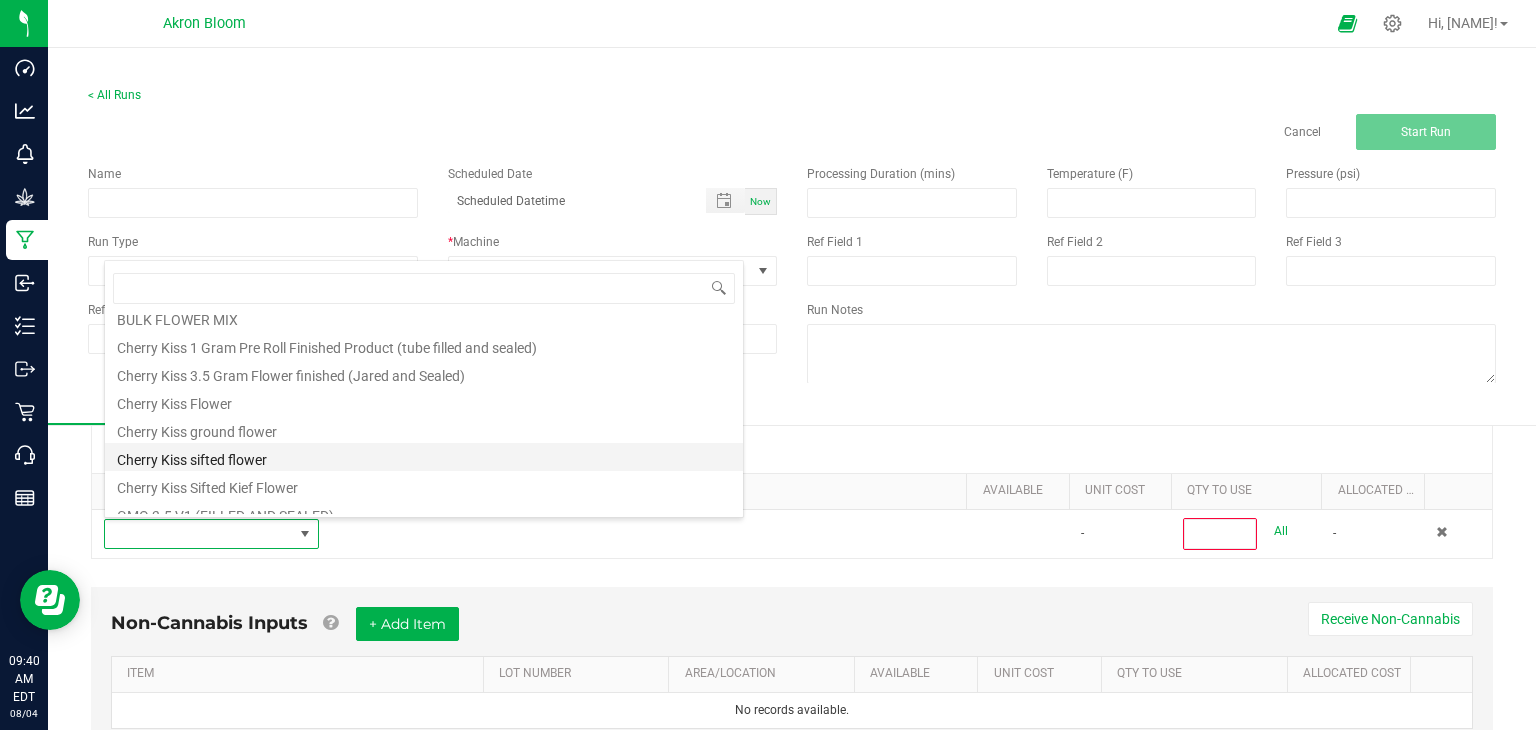 click on "Cherry Kiss sifted flower" at bounding box center (424, 457) 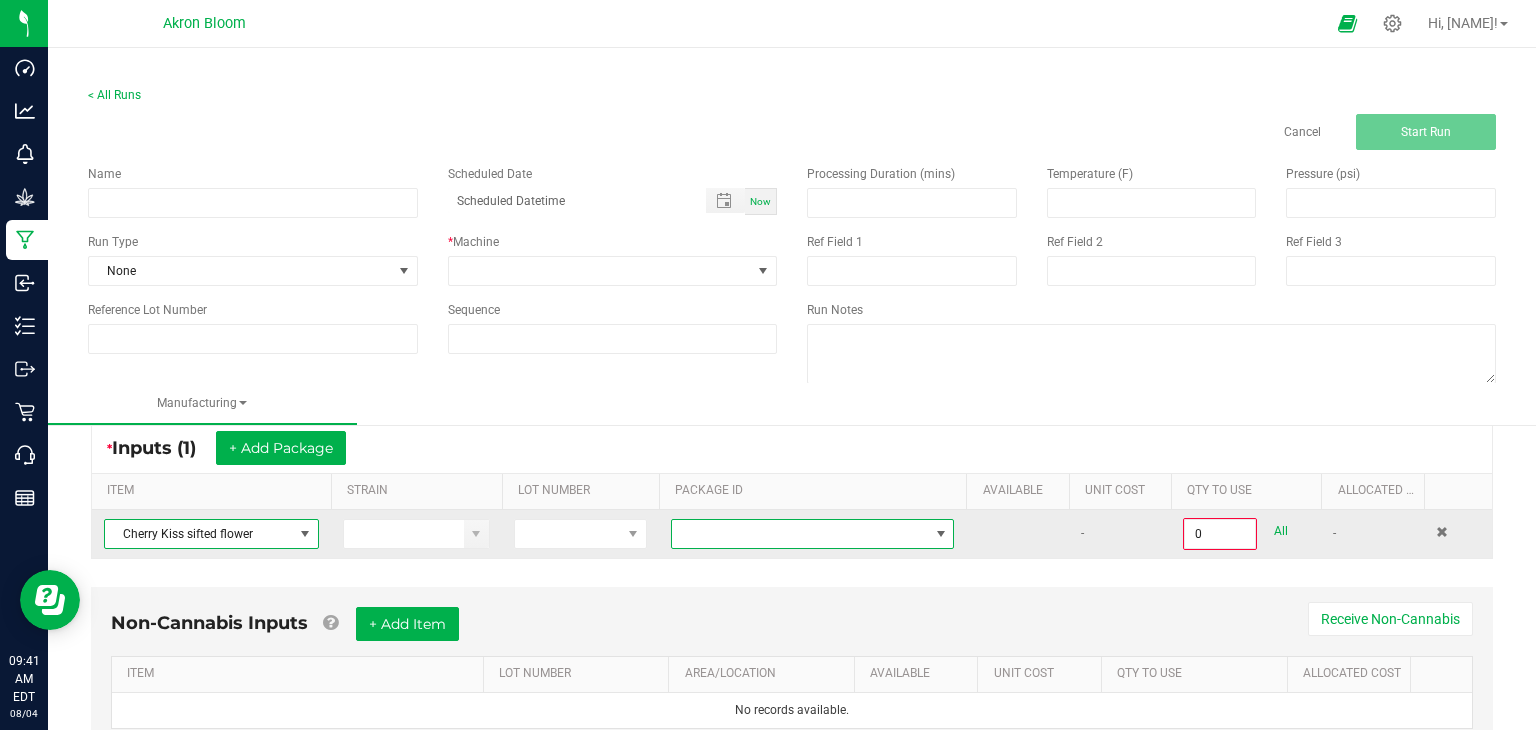 click at bounding box center [941, 534] 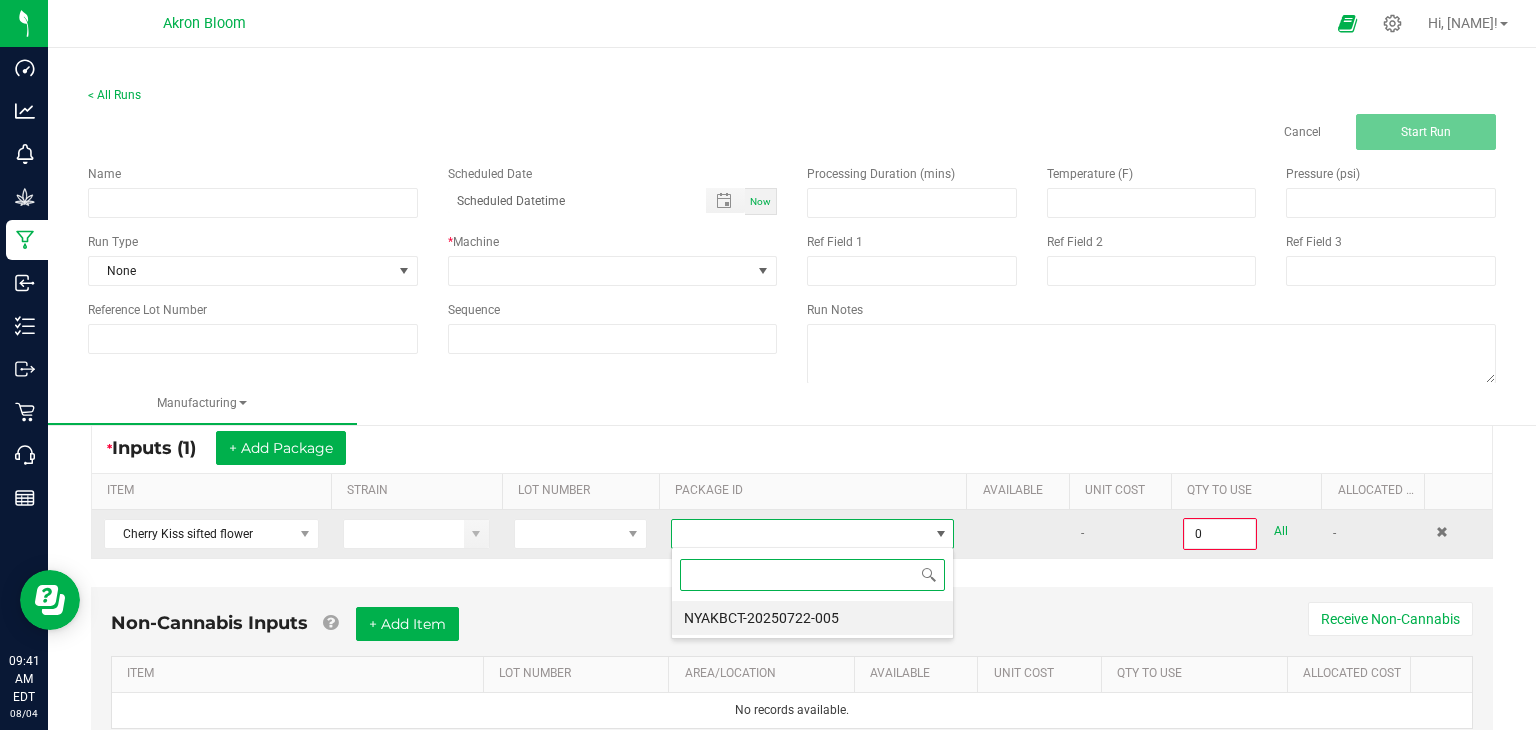 scroll, scrollTop: 99970, scrollLeft: 99716, axis: both 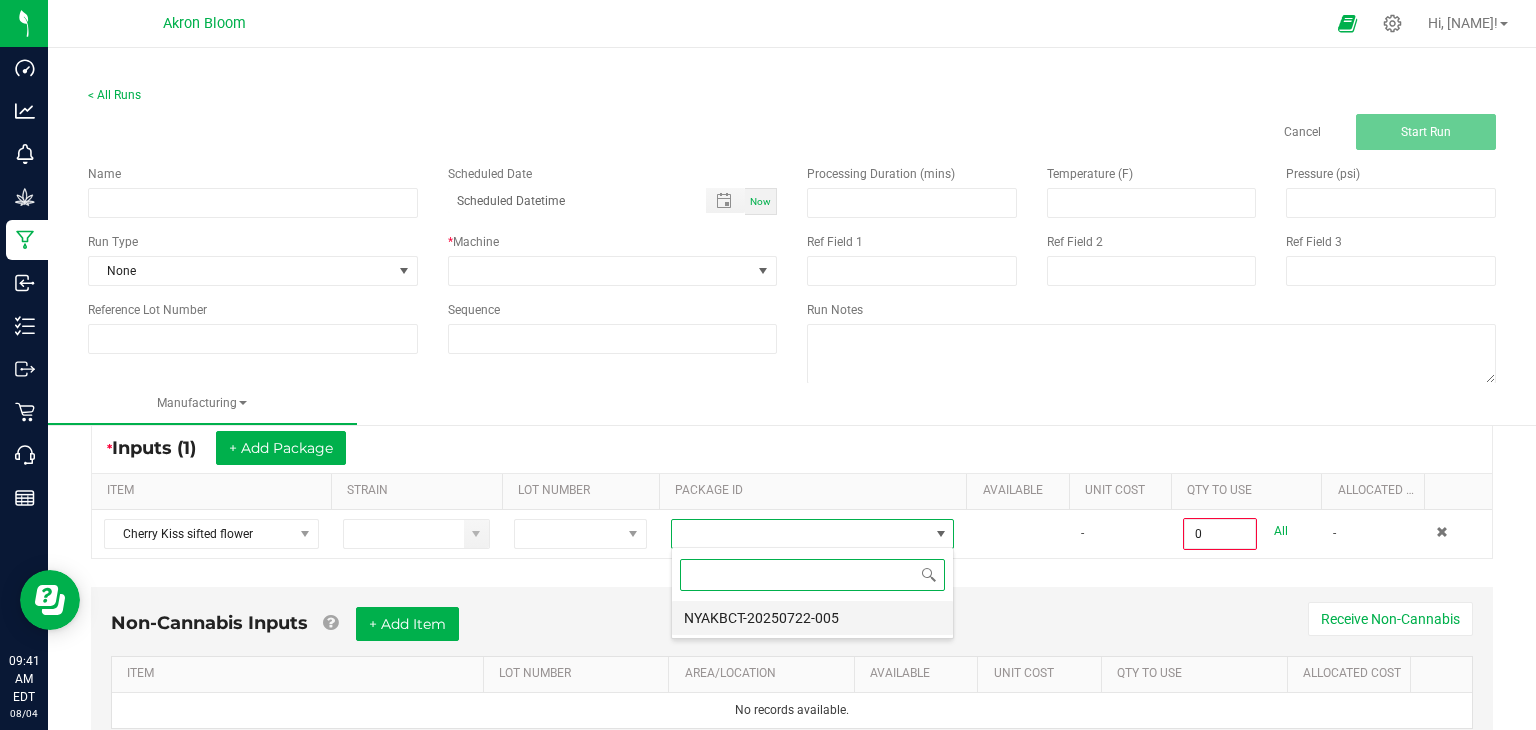 click on "NYAKBCT-20250722-005" at bounding box center (812, 618) 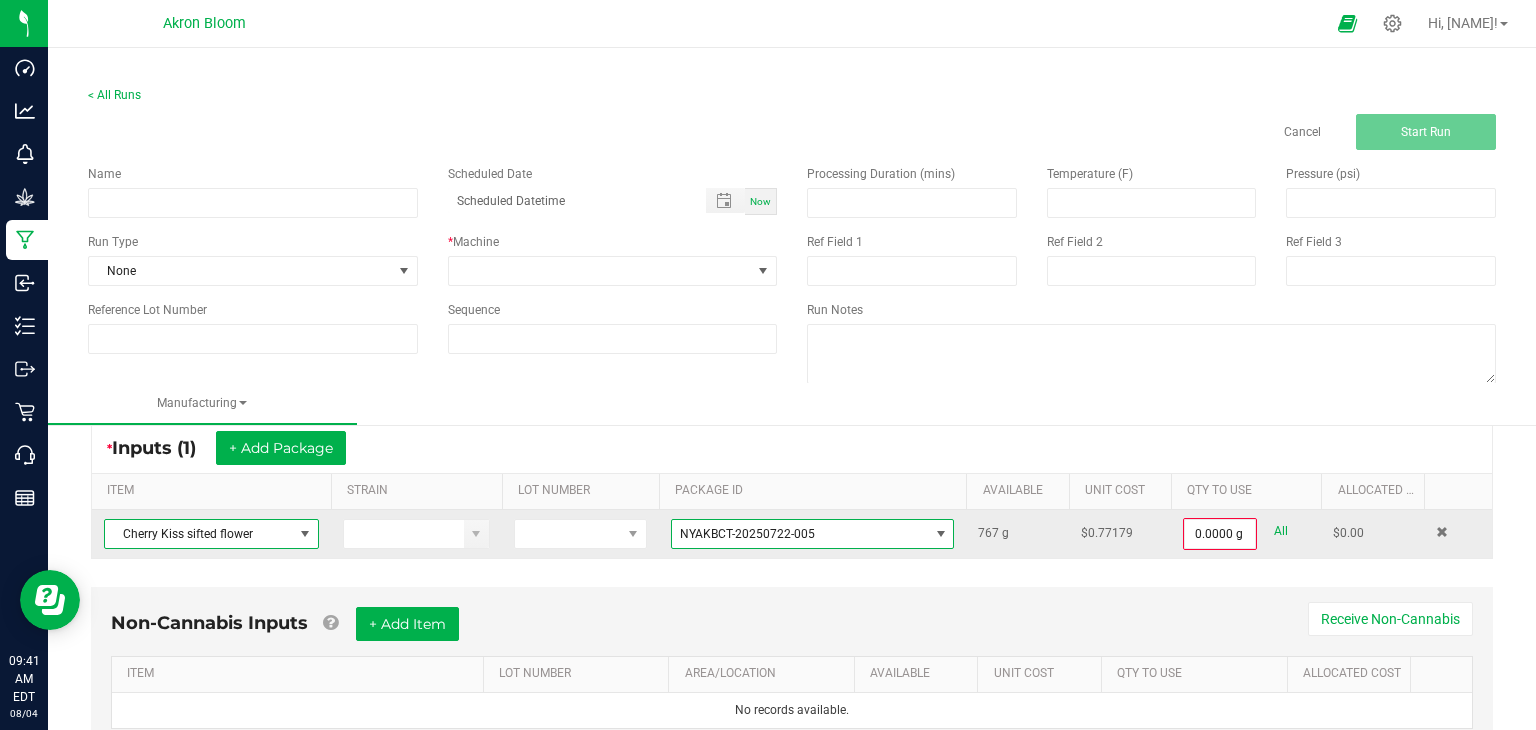 click at bounding box center [305, 534] 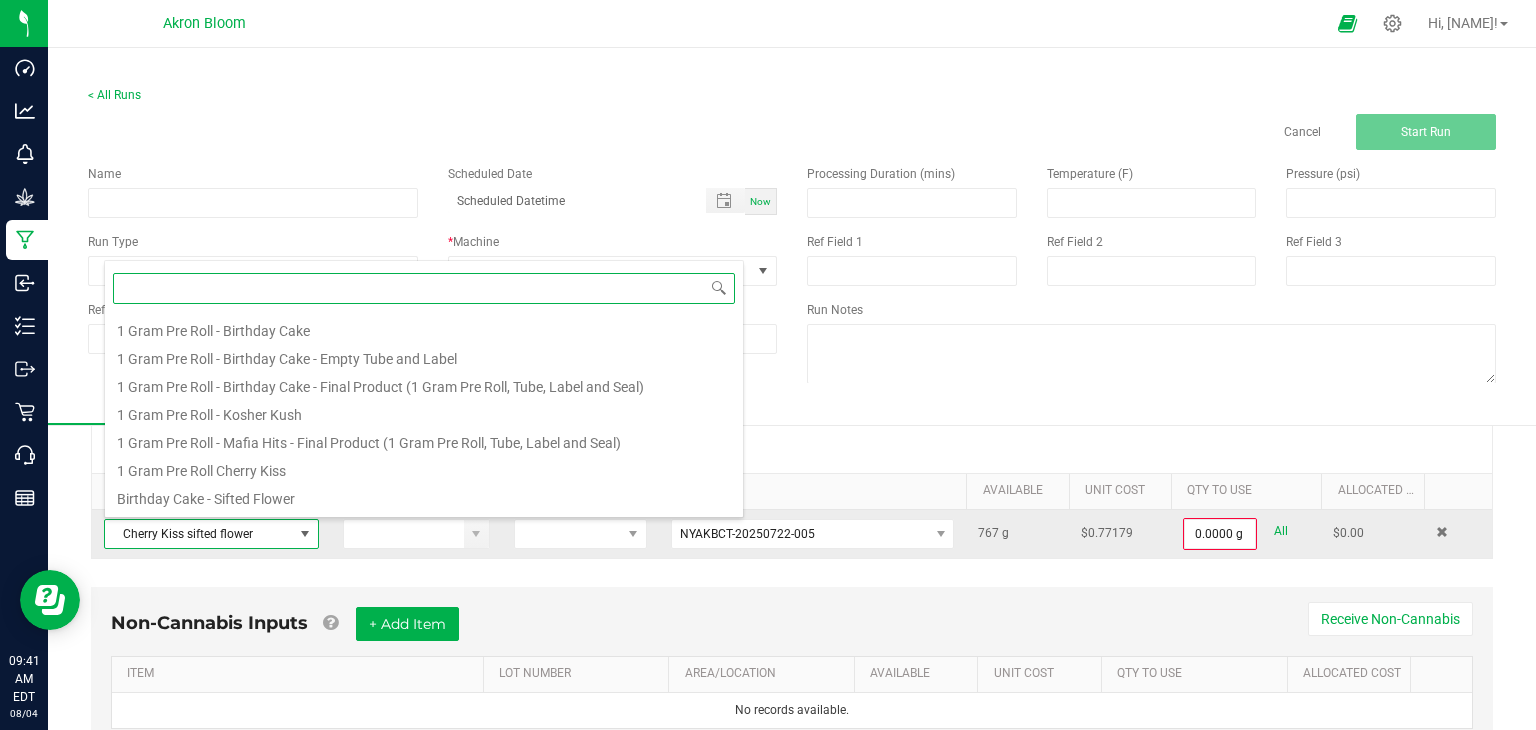 scroll, scrollTop: 248, scrollLeft: 0, axis: vertical 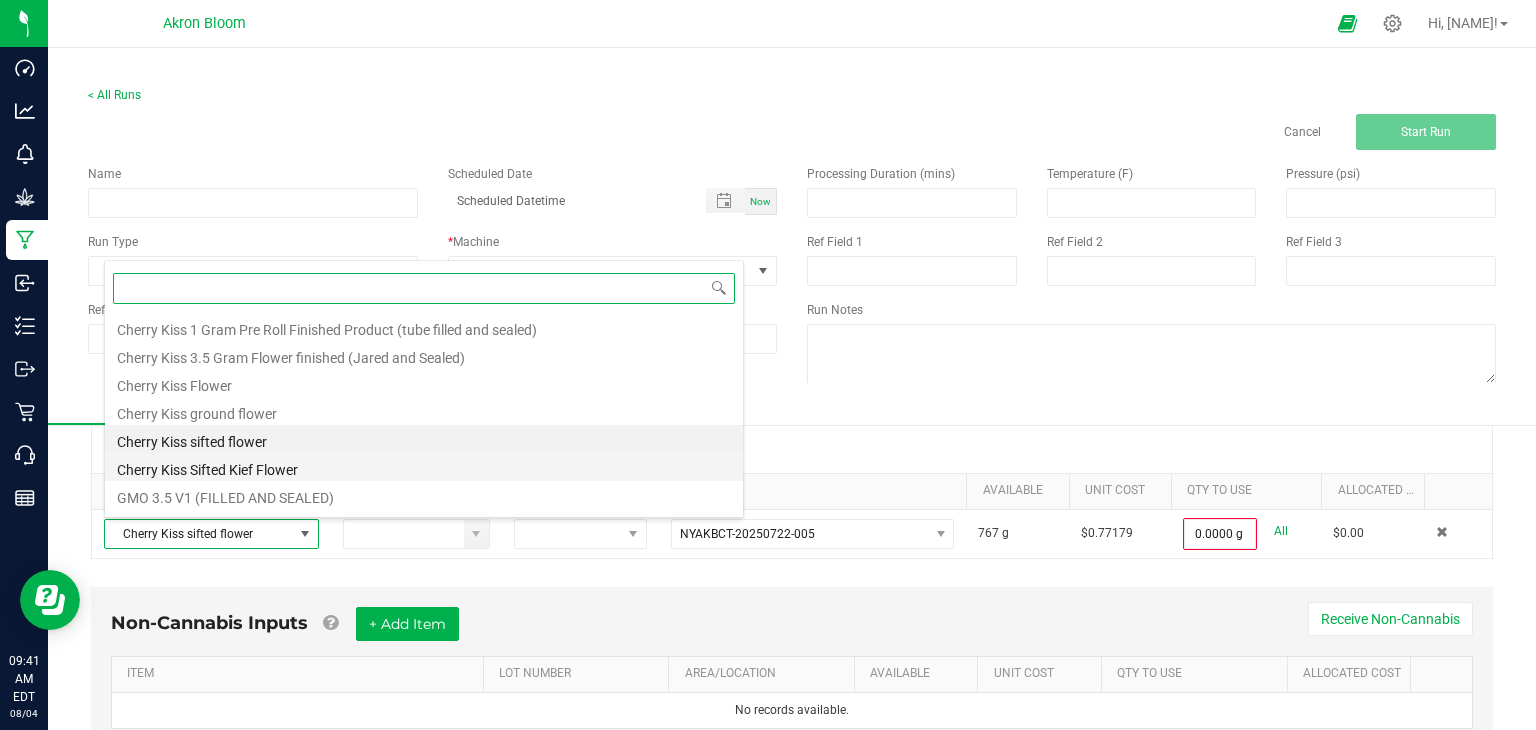 click on "Cherry Kiss Sifted Kief Flower" at bounding box center (424, 467) 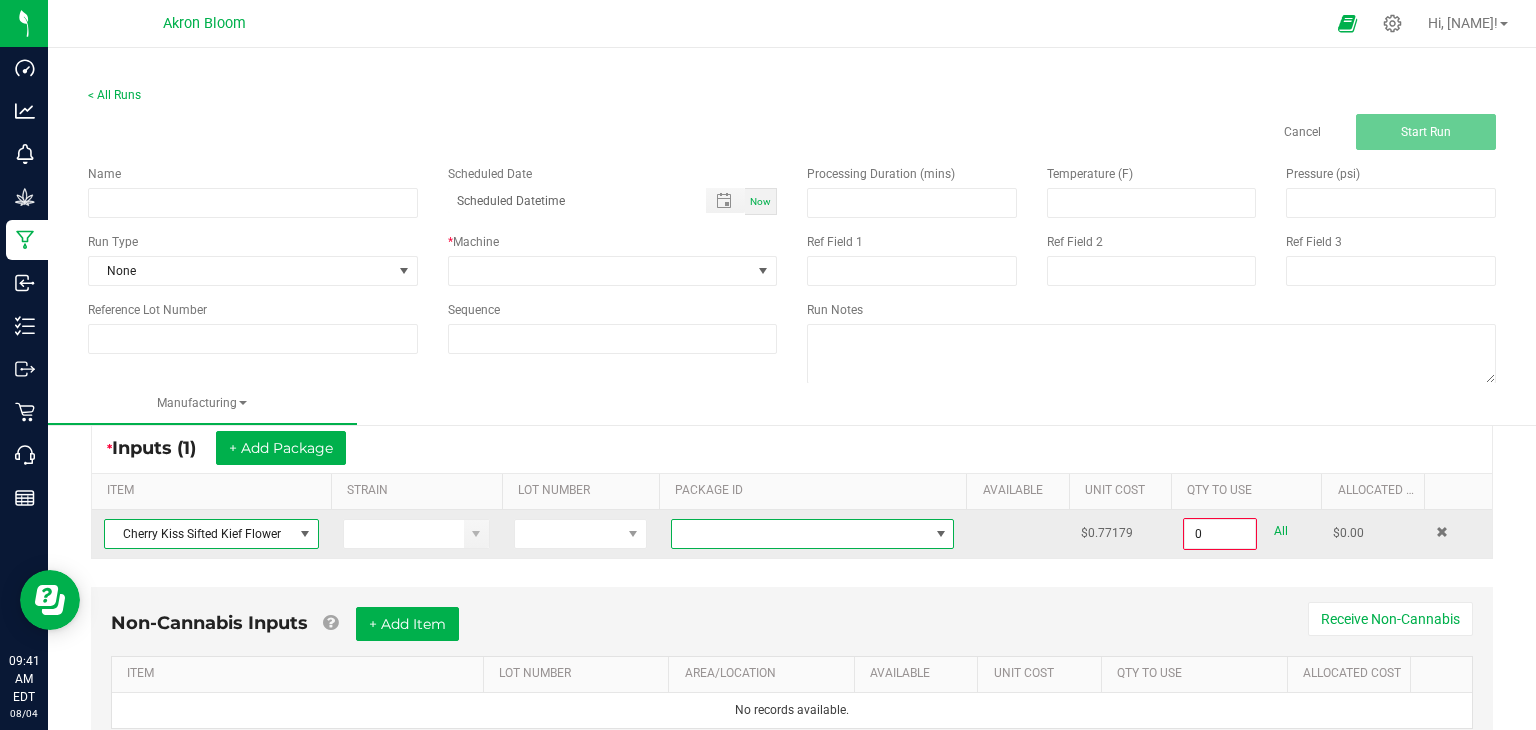 click at bounding box center [941, 534] 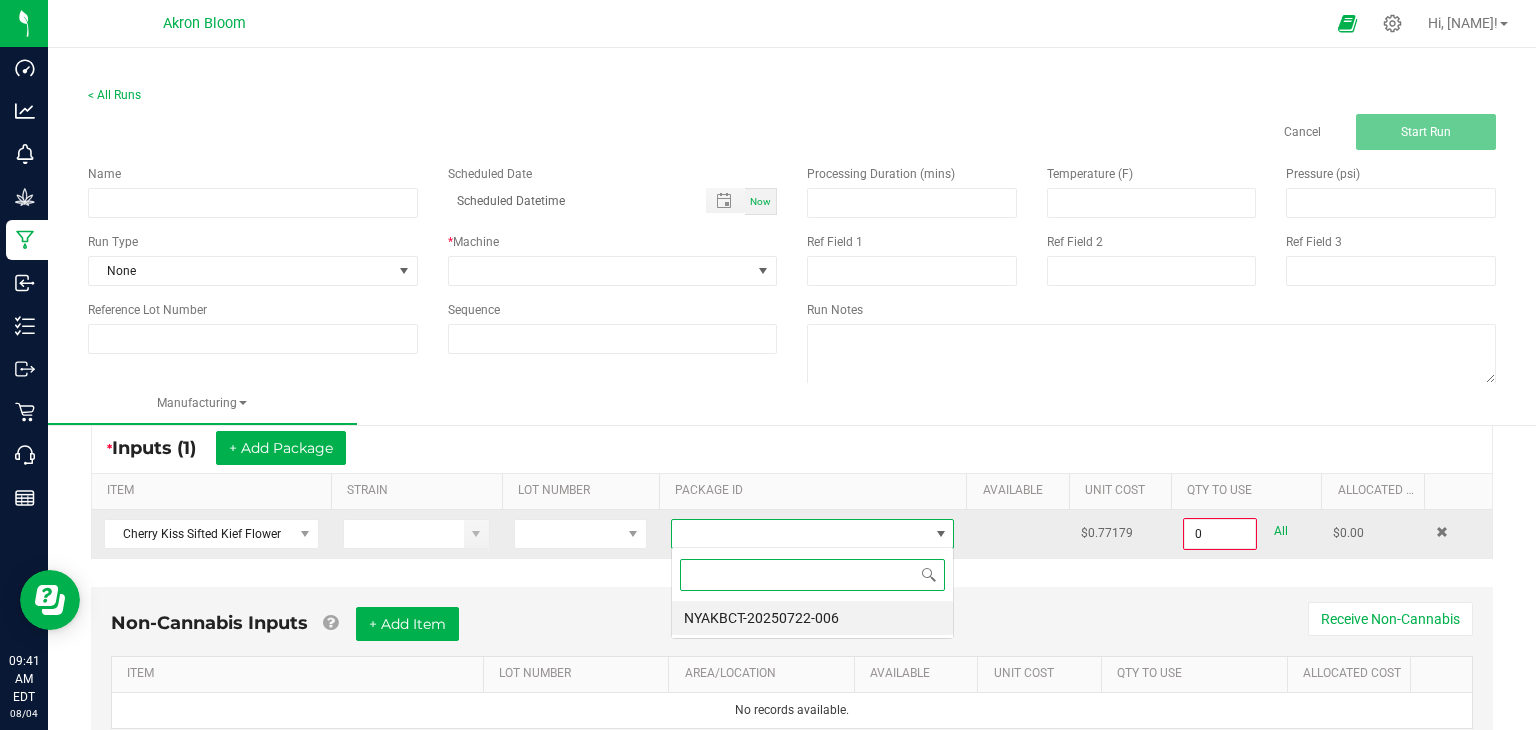scroll, scrollTop: 99970, scrollLeft: 99716, axis: both 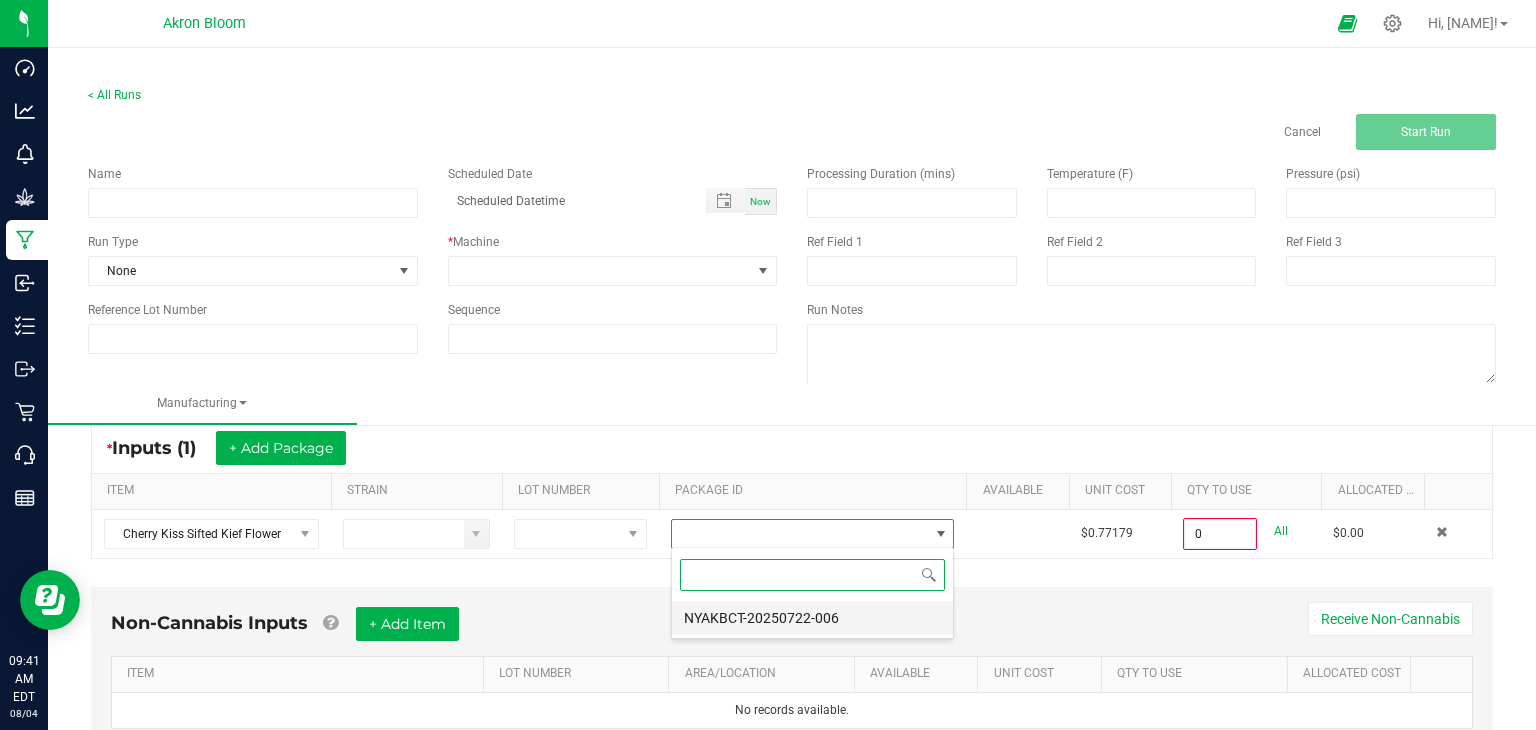 click on "NYAKBCT-20250722-006" at bounding box center [812, 618] 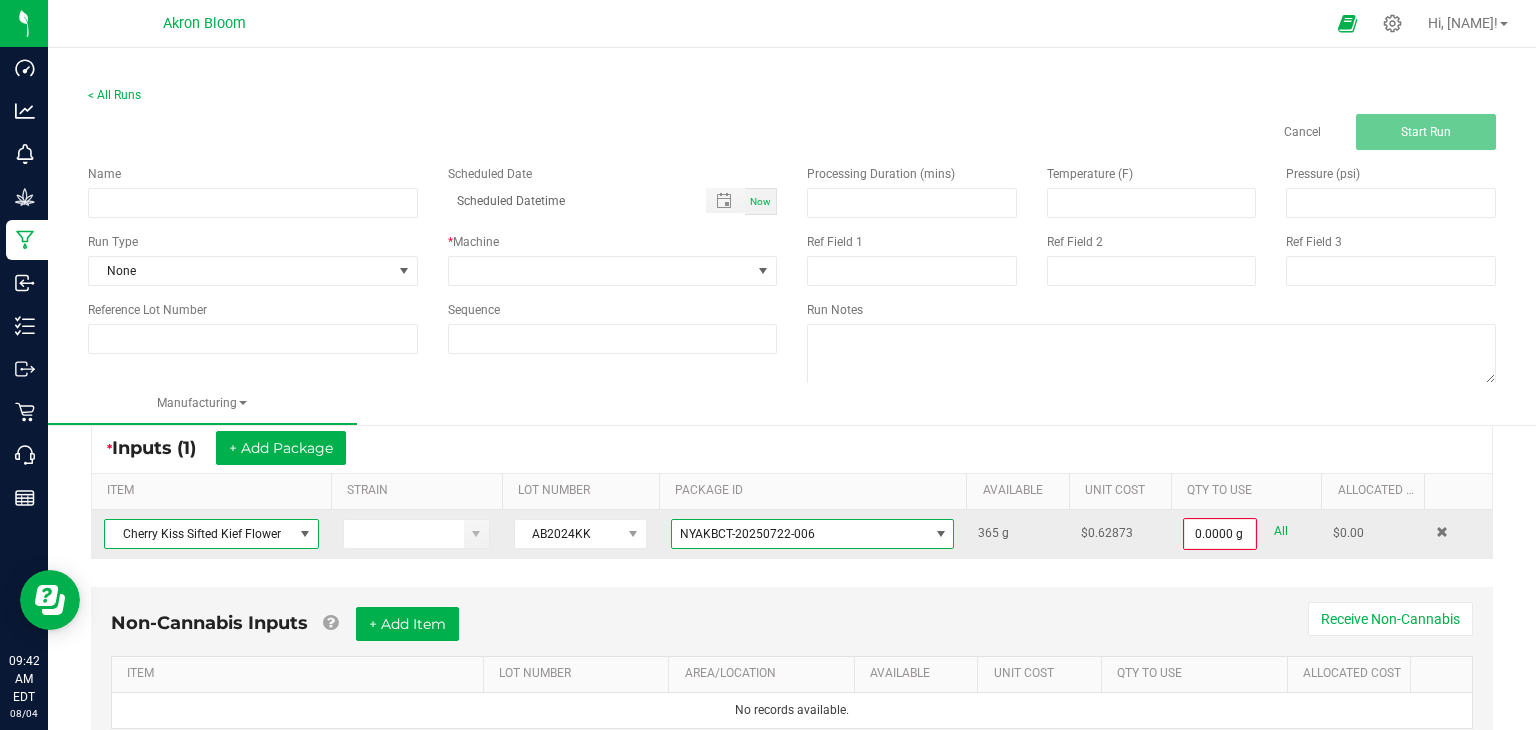 click at bounding box center (305, 534) 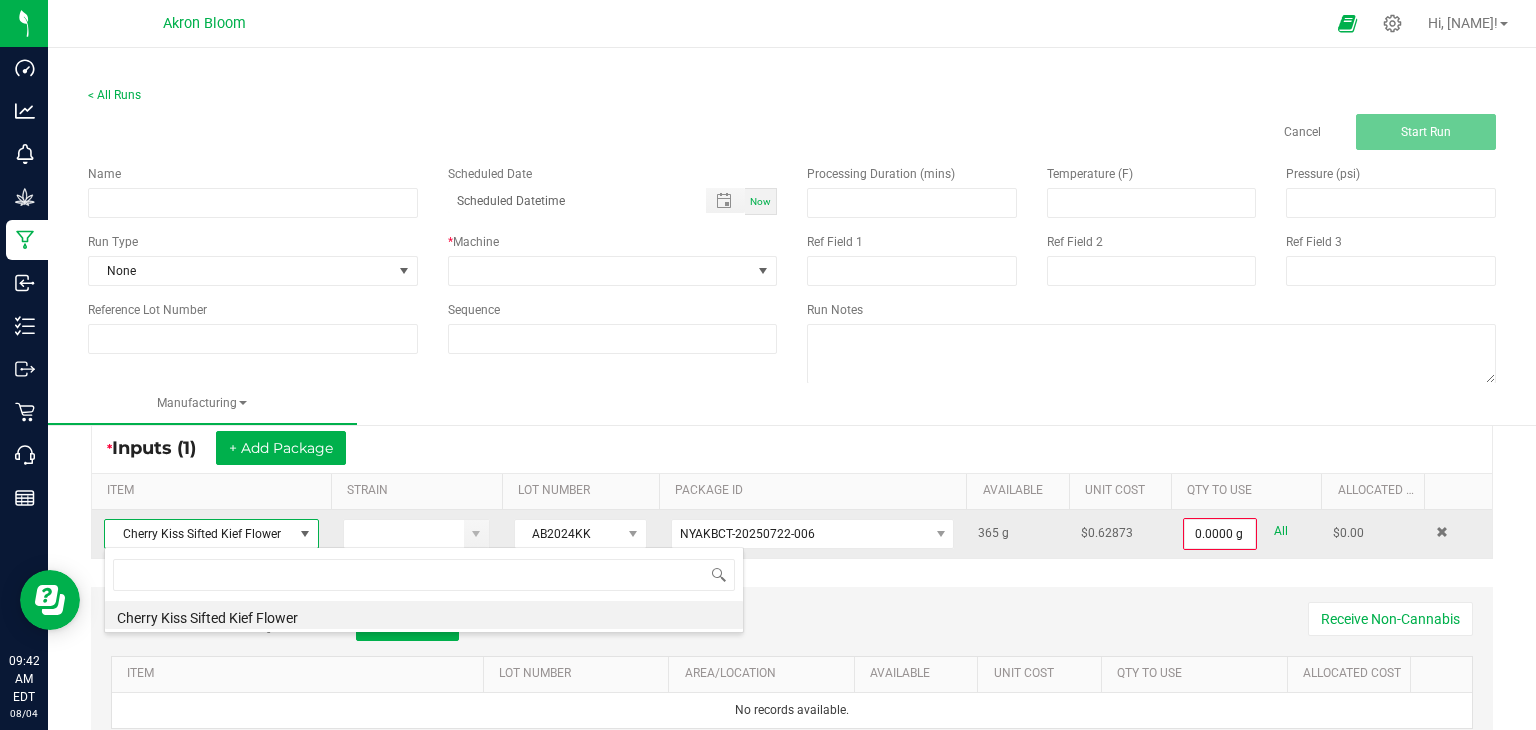 scroll, scrollTop: 99970, scrollLeft: 99784, axis: both 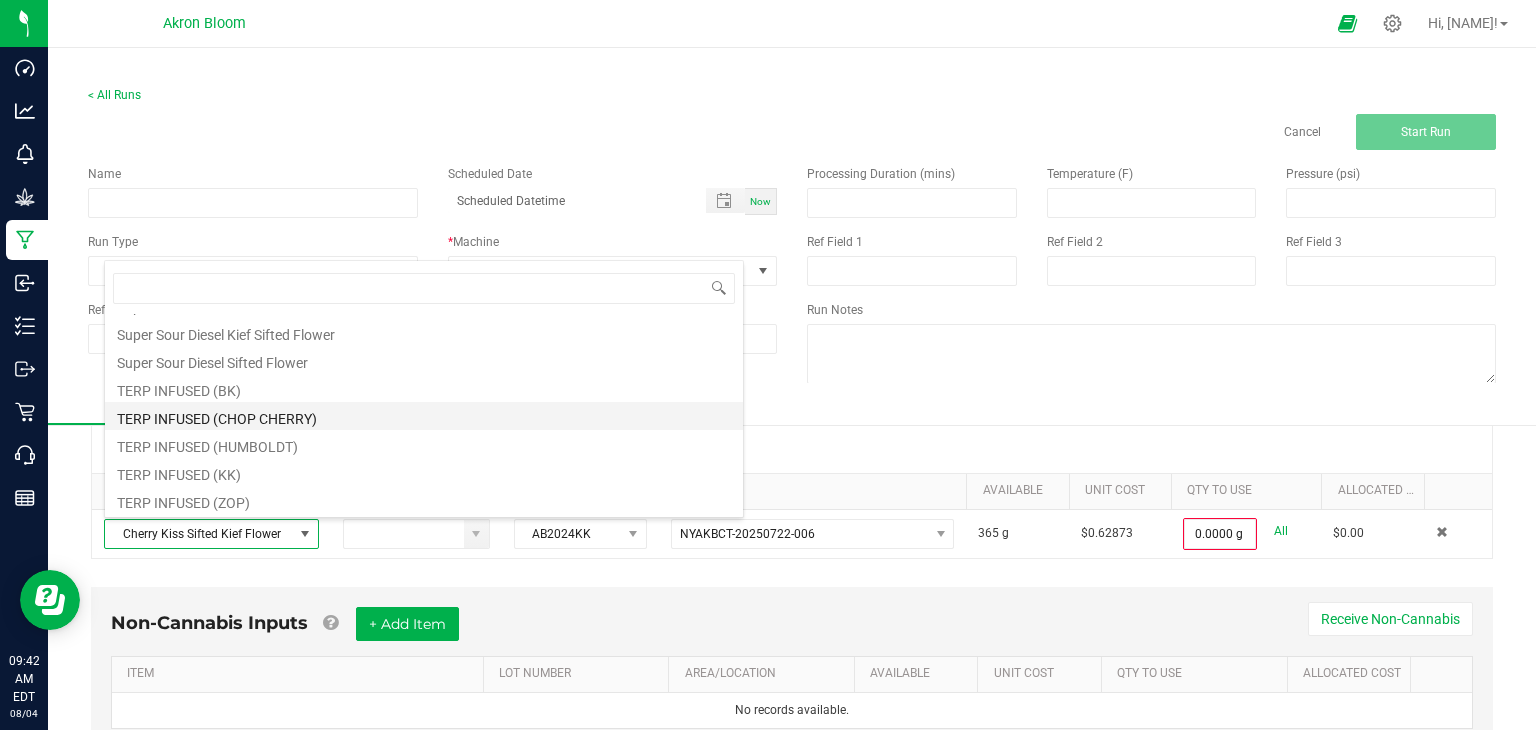 click on "TERP INFUSED (CHOP CHERRY)" at bounding box center (424, 416) 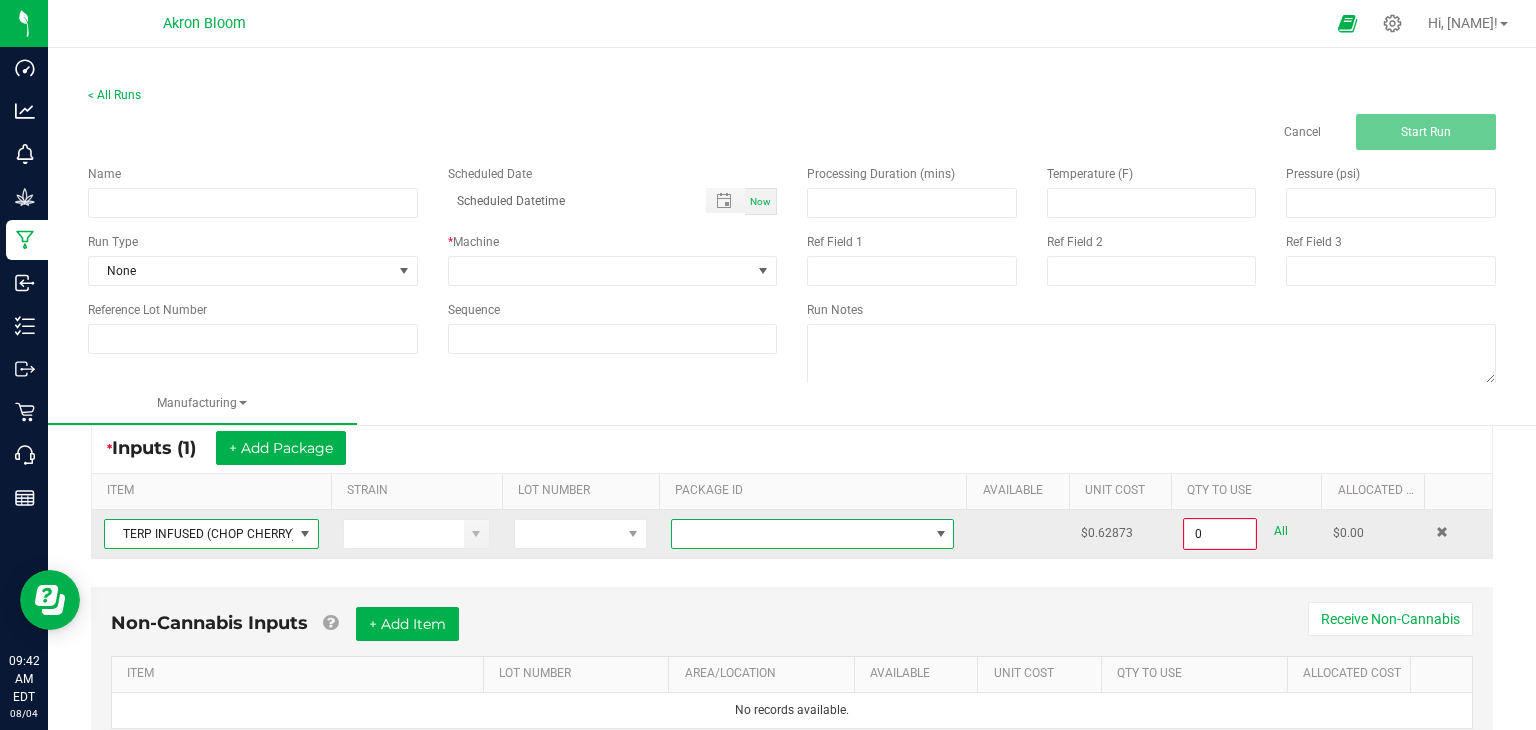 click at bounding box center [941, 534] 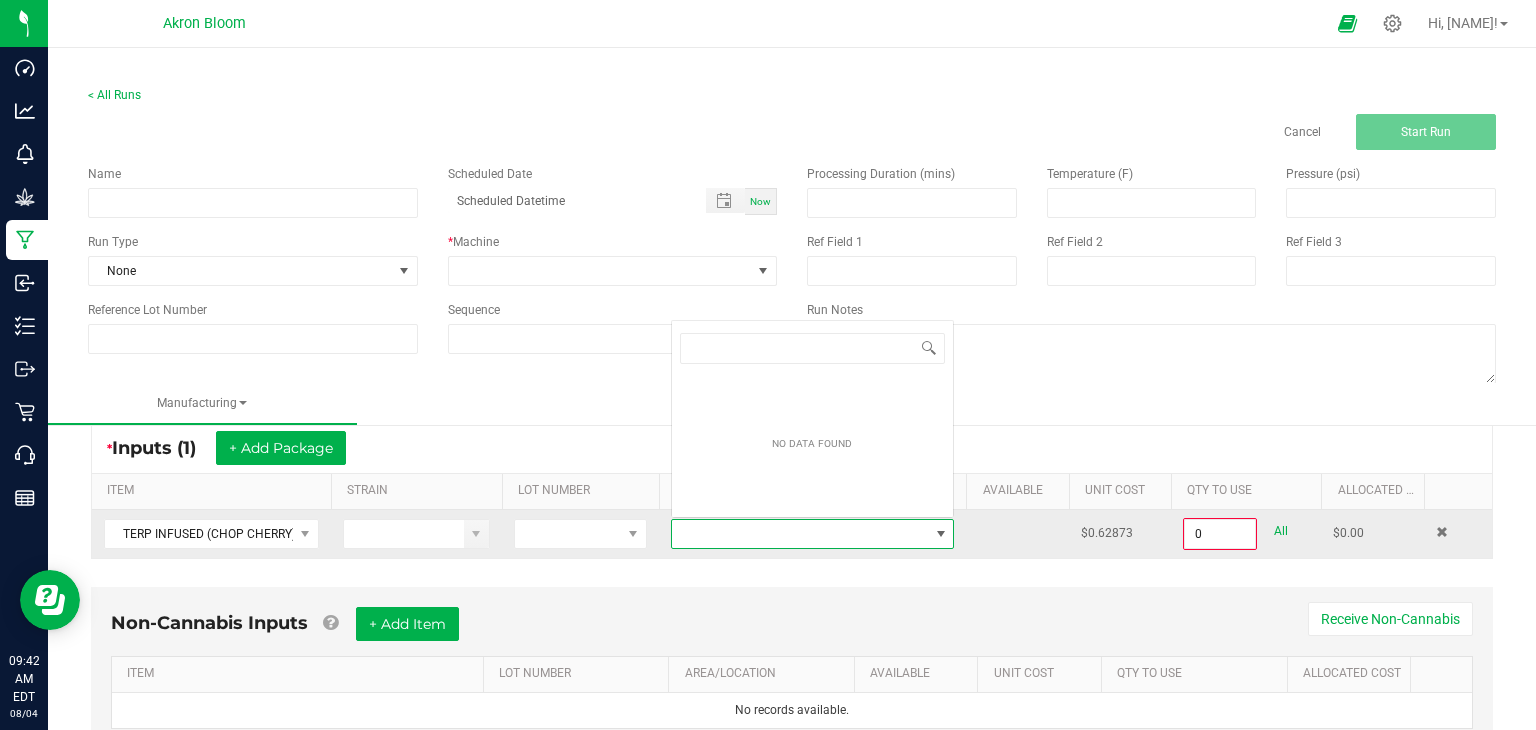 scroll, scrollTop: 0, scrollLeft: 0, axis: both 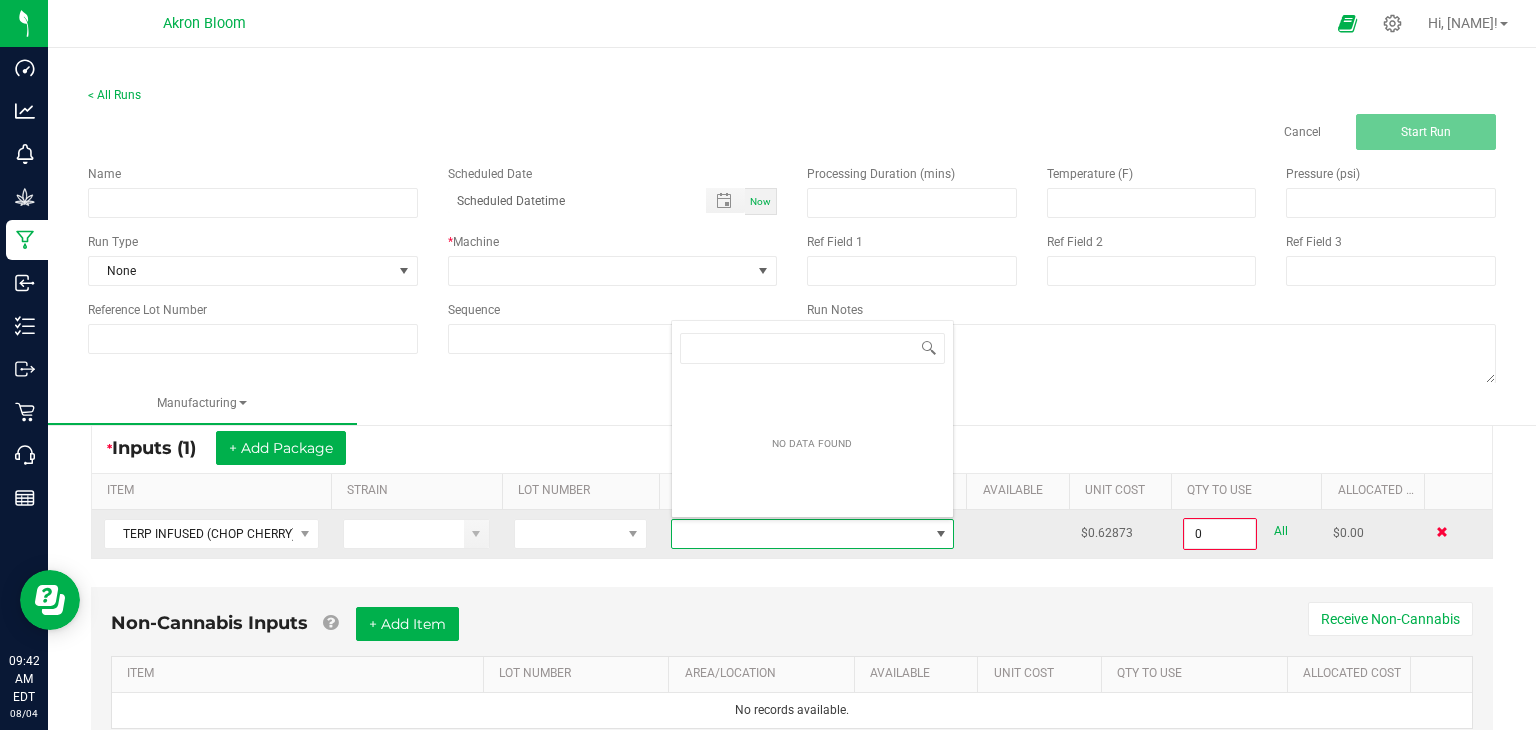 click at bounding box center (1442, 532) 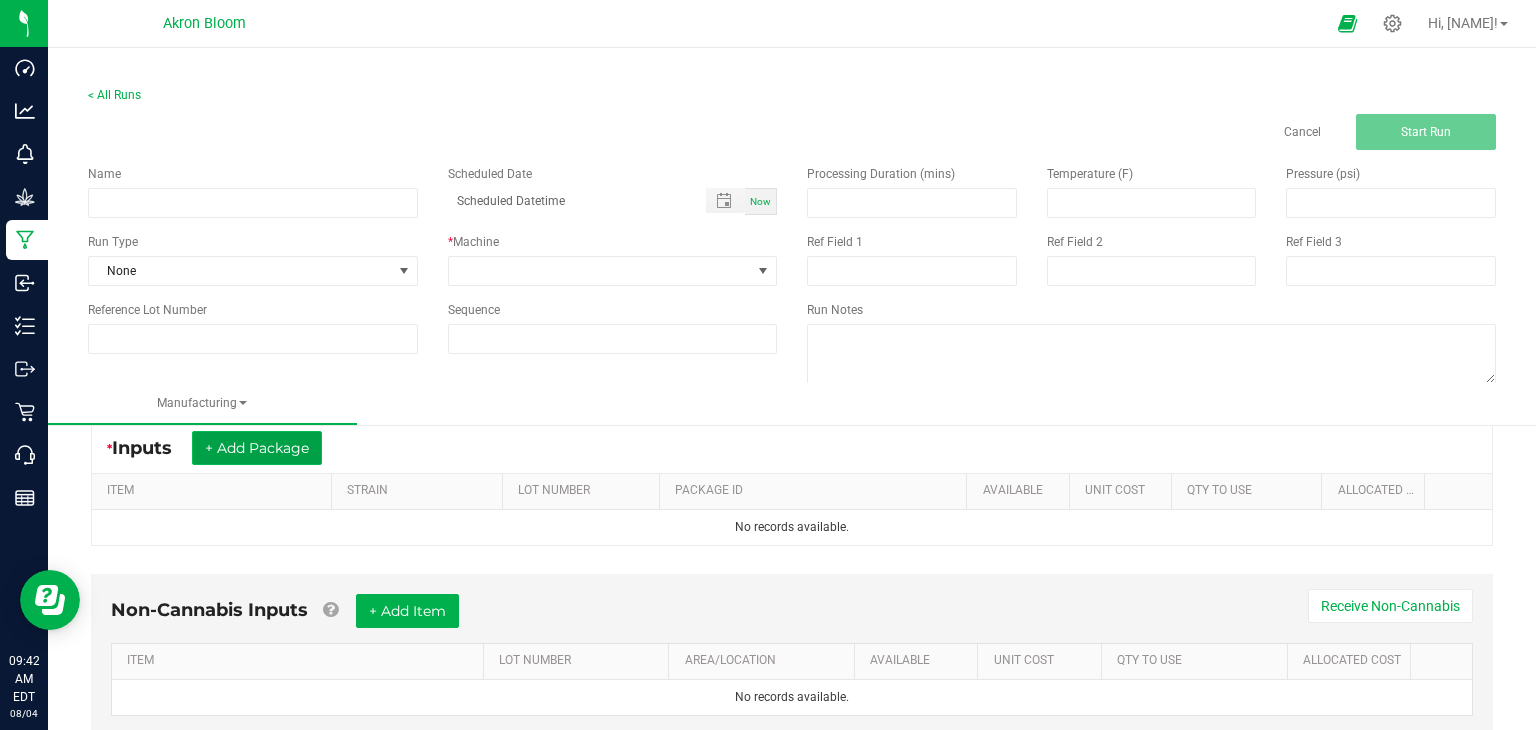 click on "+ Add Package" at bounding box center (257, 448) 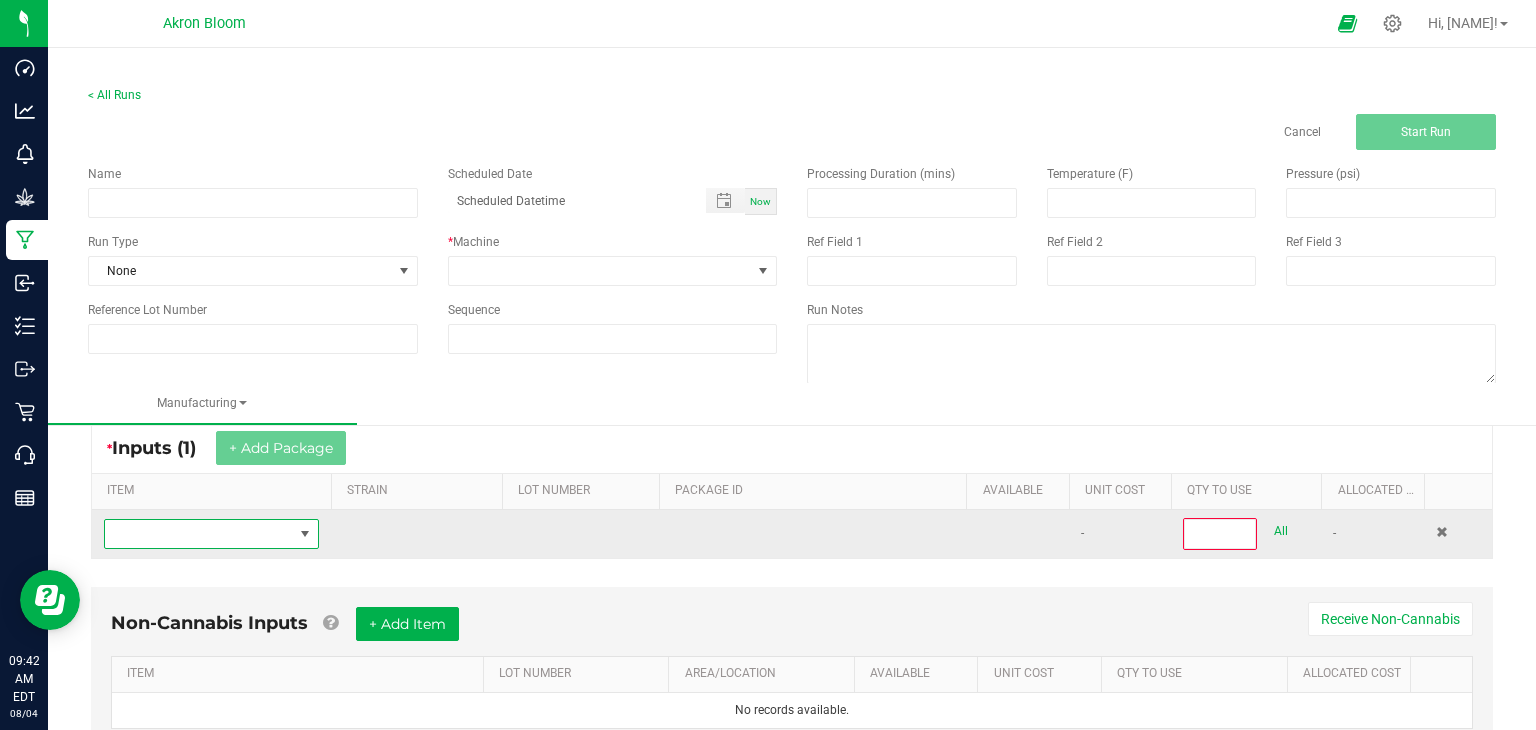 click at bounding box center (305, 534) 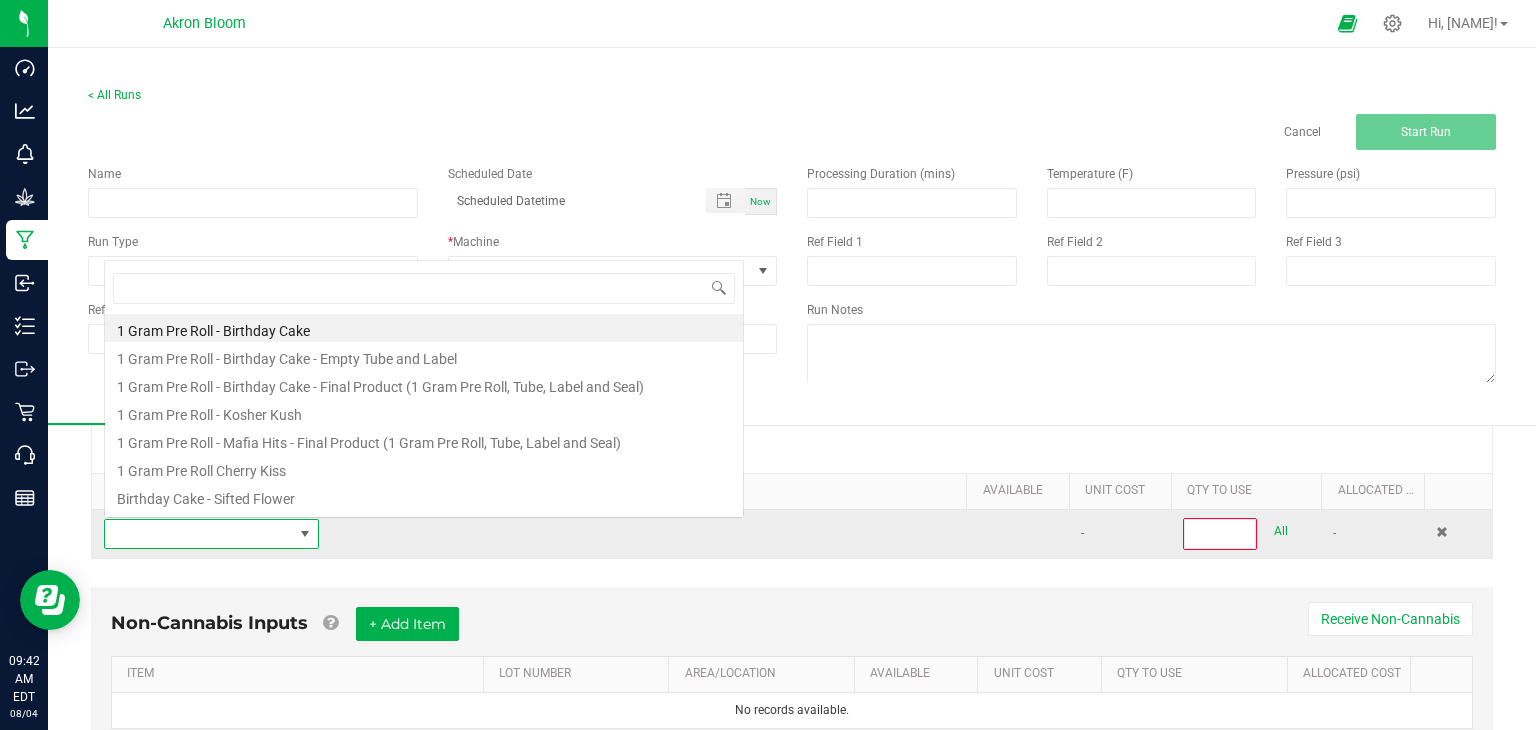 scroll, scrollTop: 0, scrollLeft: 0, axis: both 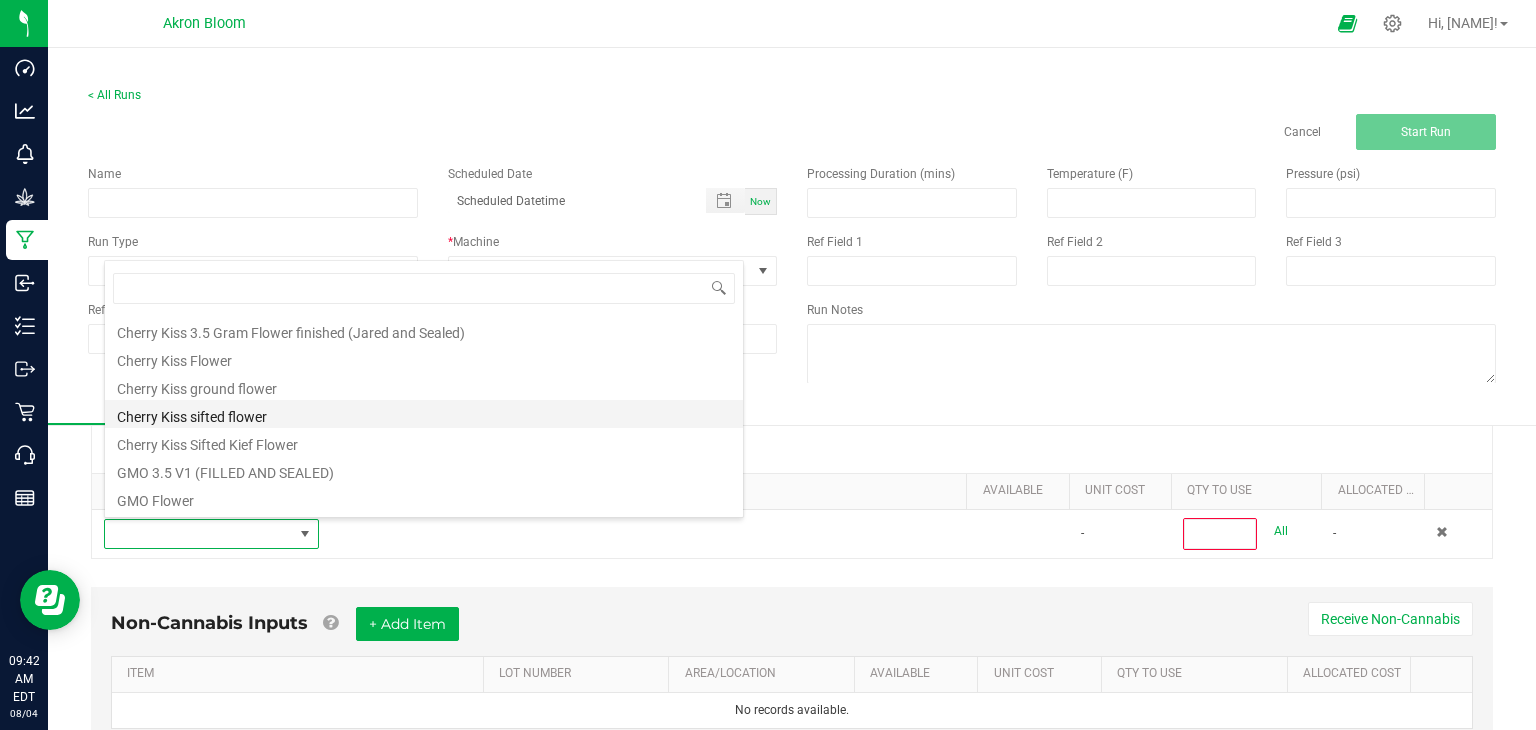 click on "Cherry Kiss sifted flower" at bounding box center [424, 414] 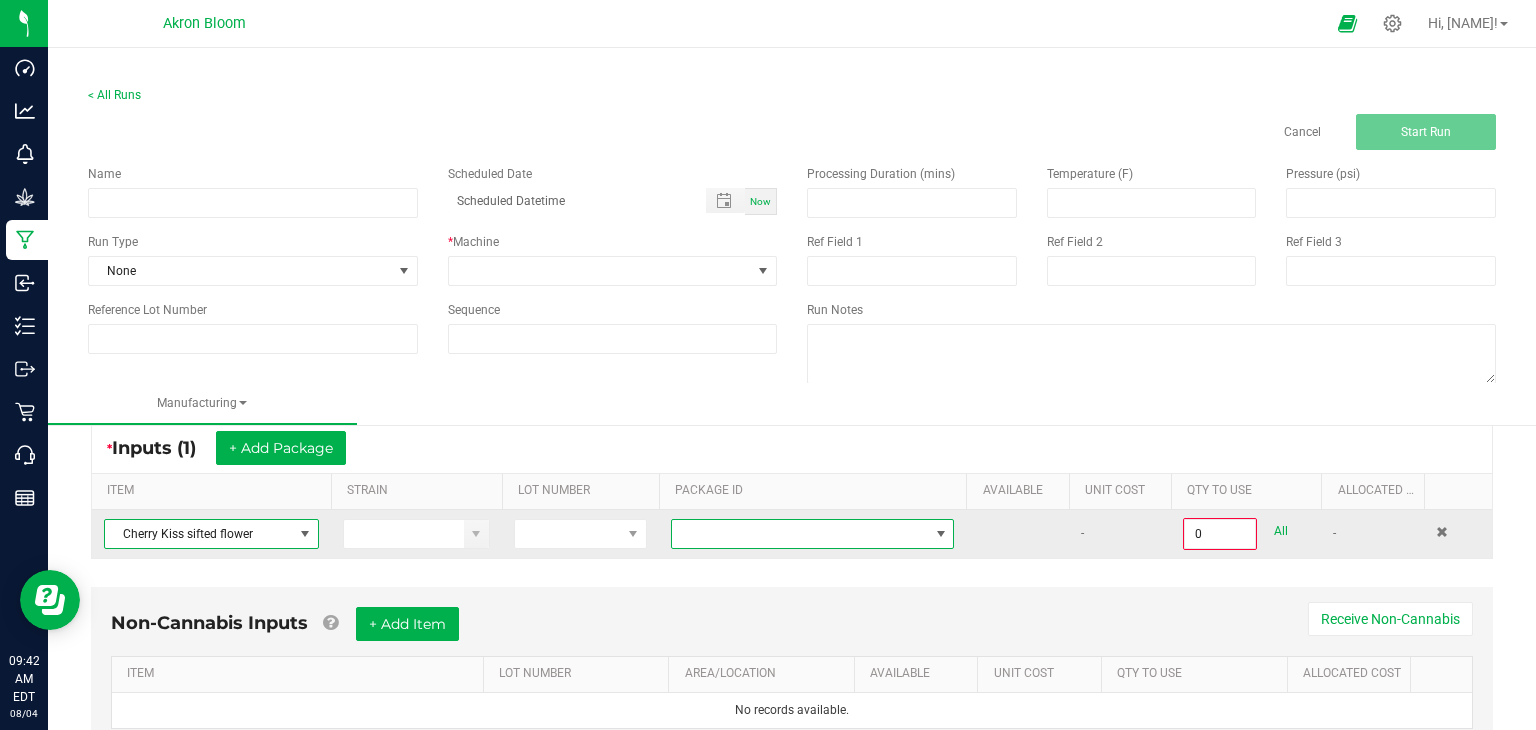 click at bounding box center (941, 534) 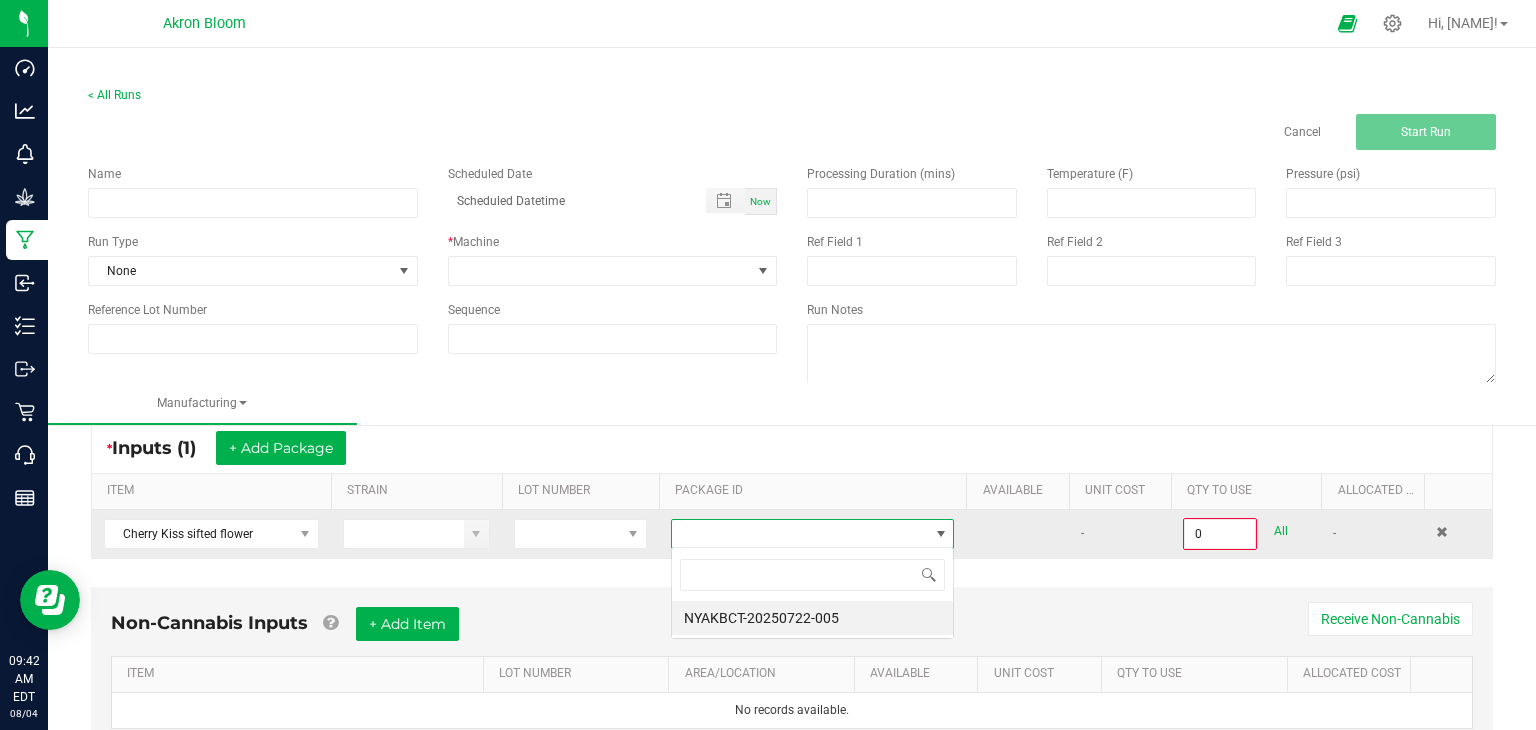 scroll, scrollTop: 99970, scrollLeft: 99716, axis: both 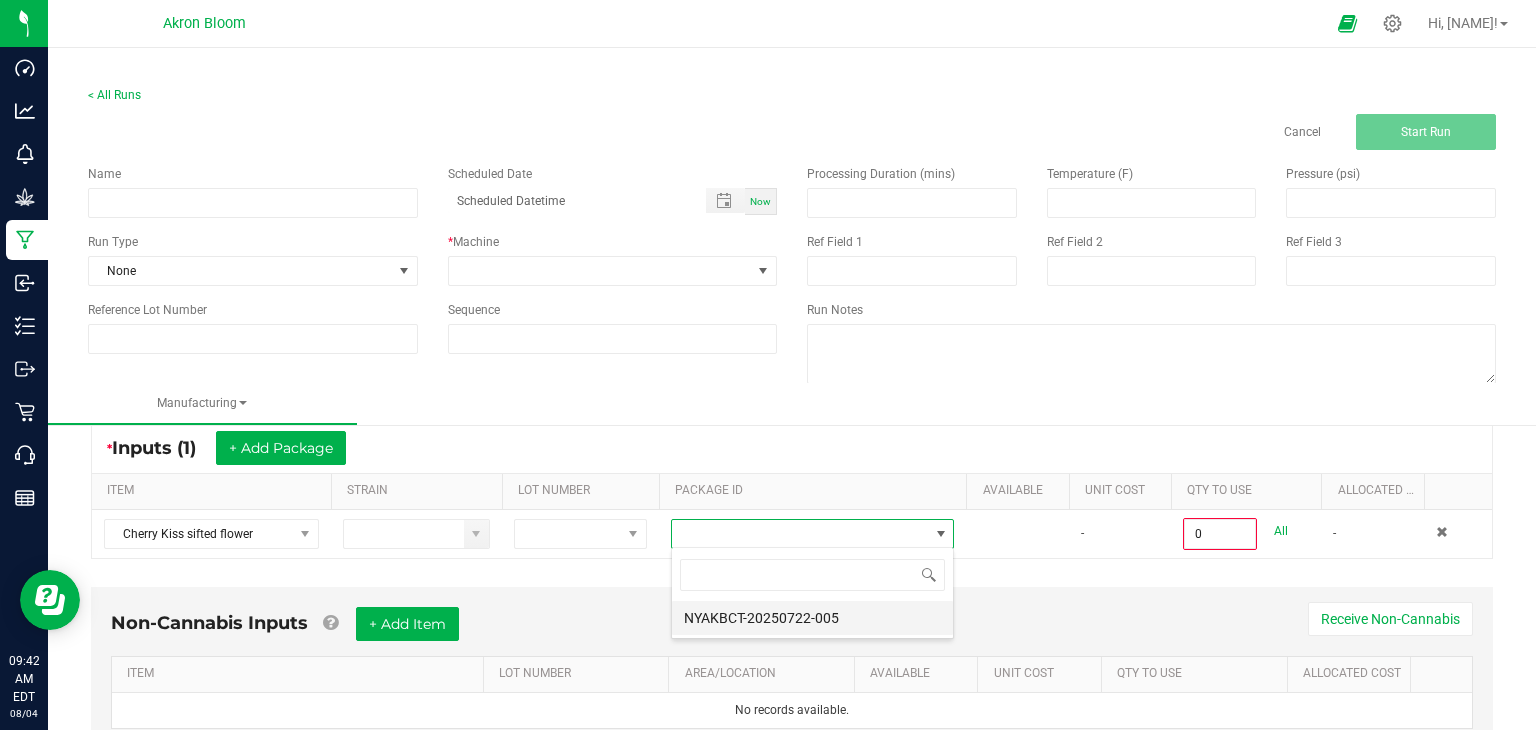 click on "NYAKBCT-20250722-005" at bounding box center [812, 618] 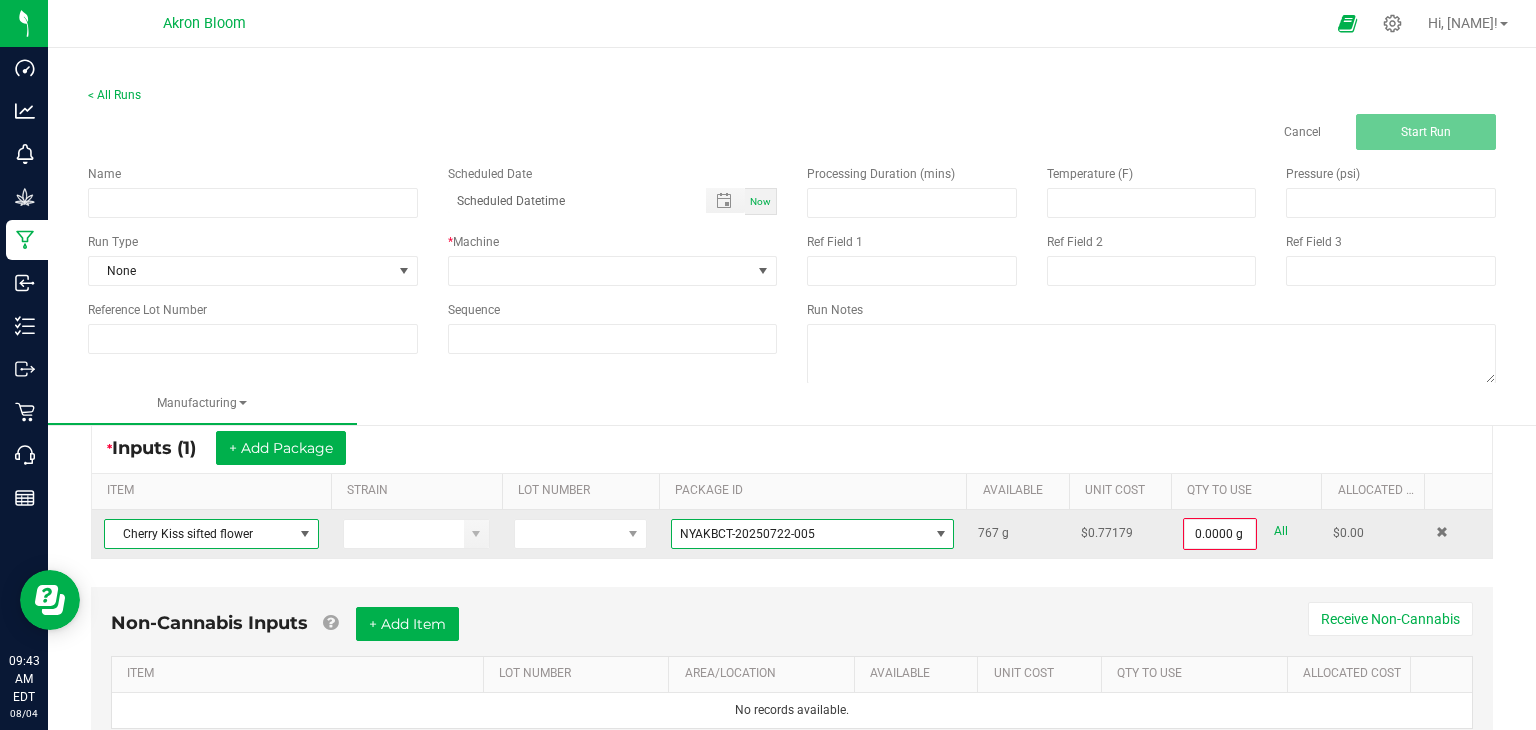 click at bounding box center [305, 534] 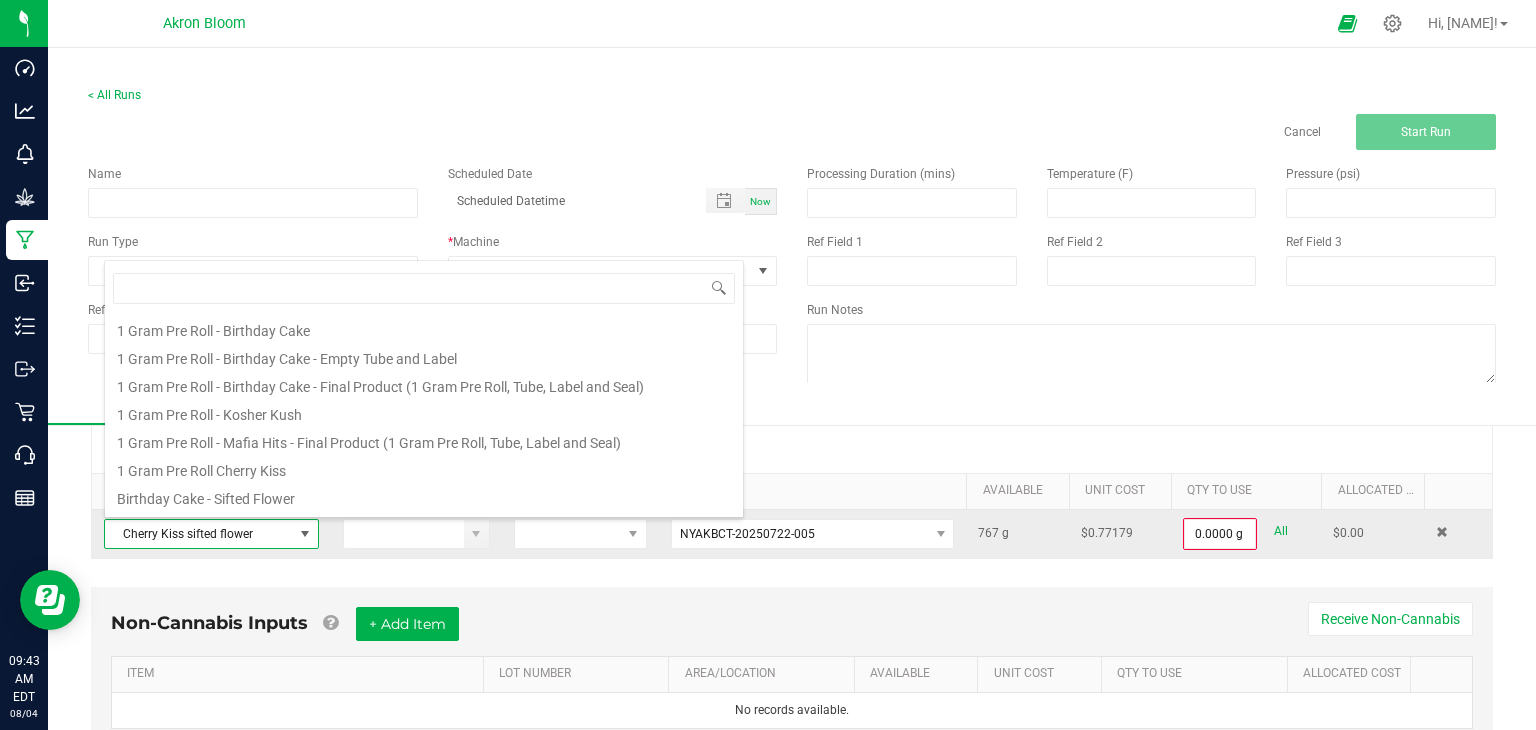 scroll, scrollTop: 248, scrollLeft: 0, axis: vertical 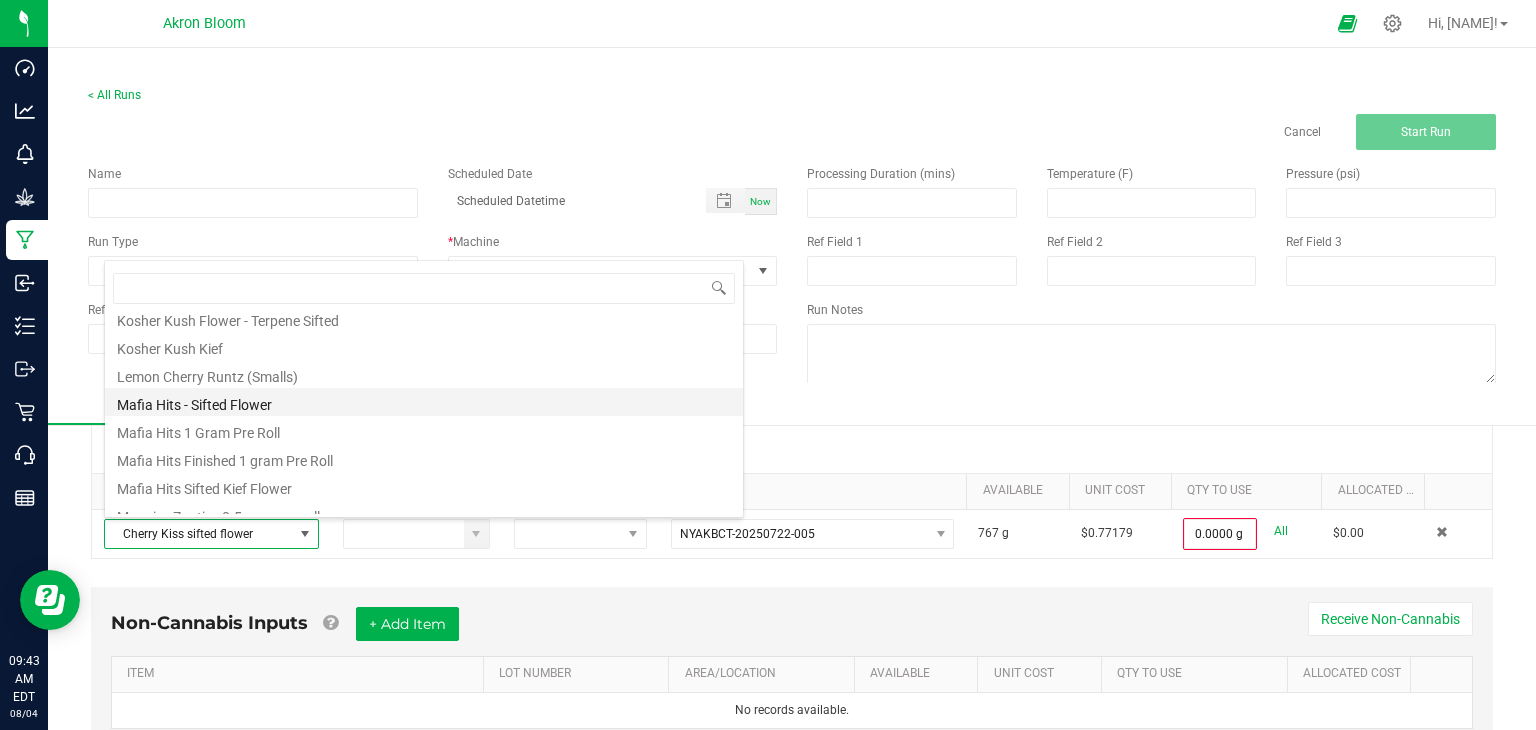click on "Mafia Hits - Sifted Flower" at bounding box center [424, 402] 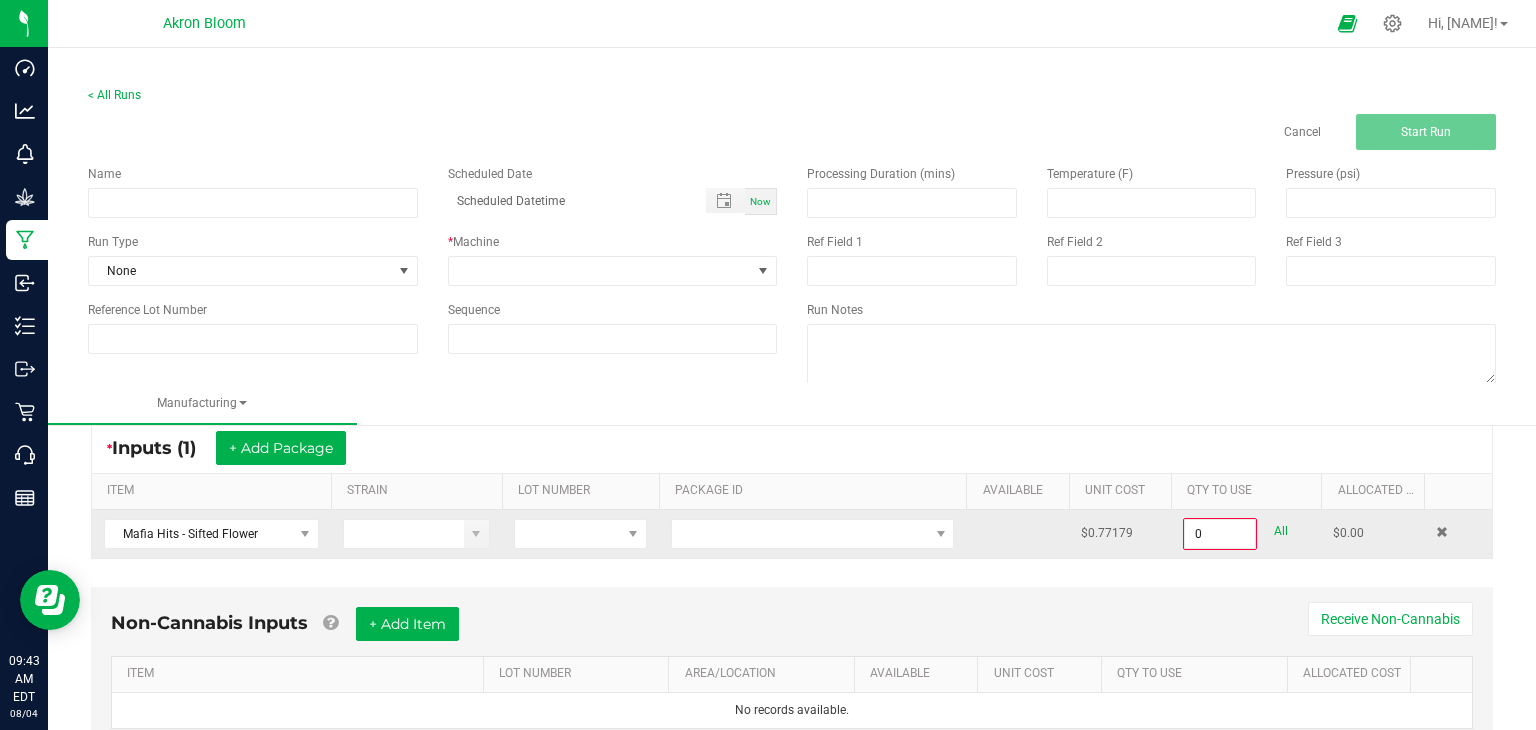 click at bounding box center (812, 534) 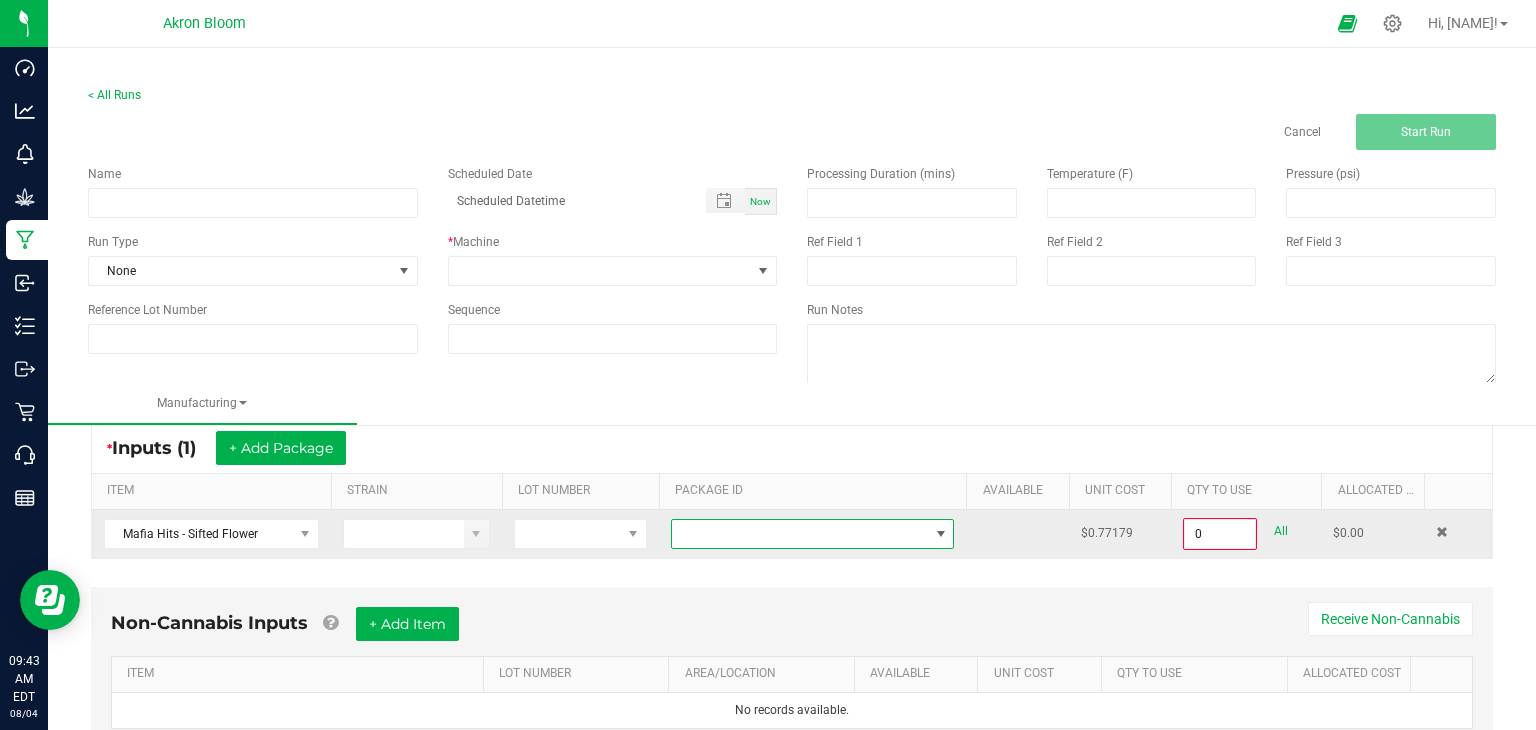 click at bounding box center (941, 534) 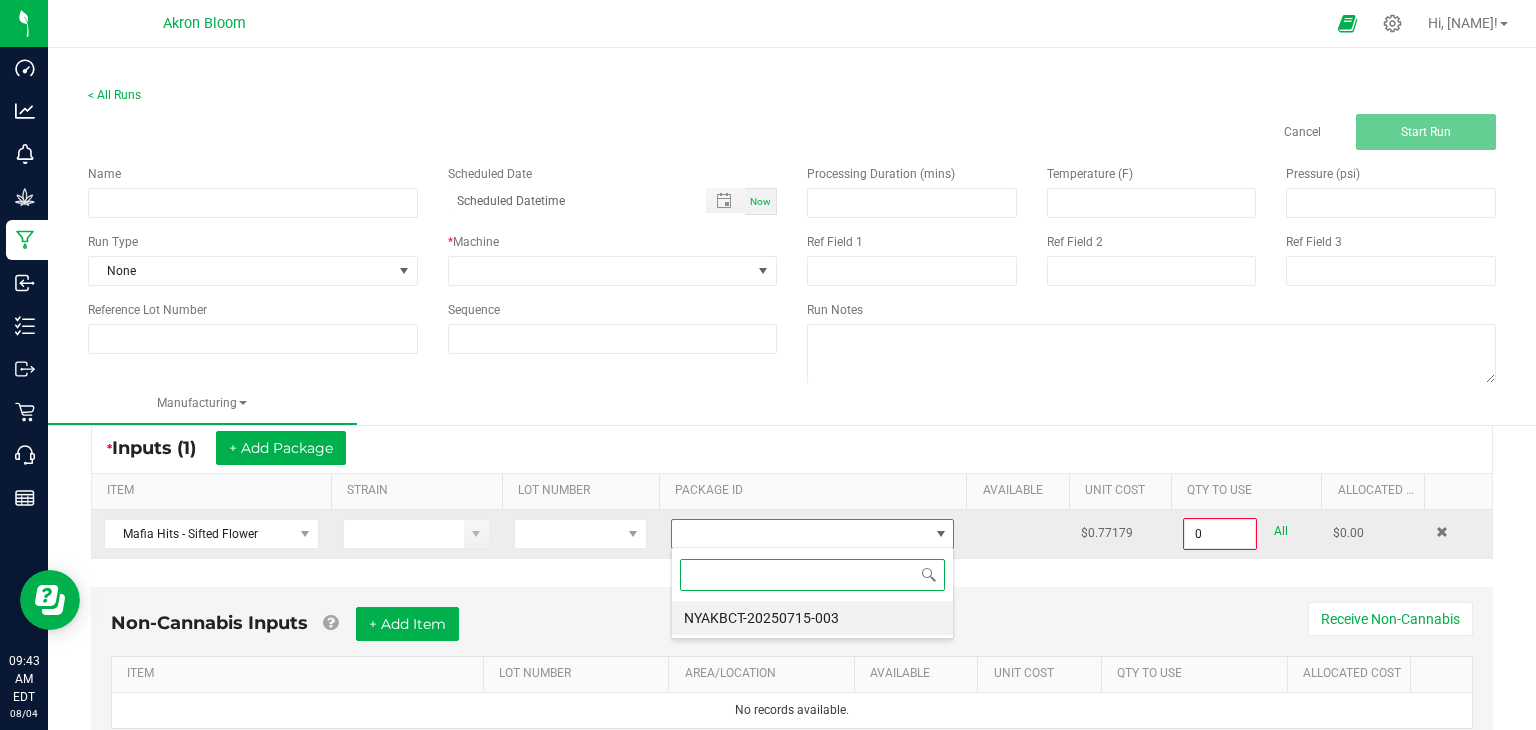 scroll, scrollTop: 99970, scrollLeft: 99716, axis: both 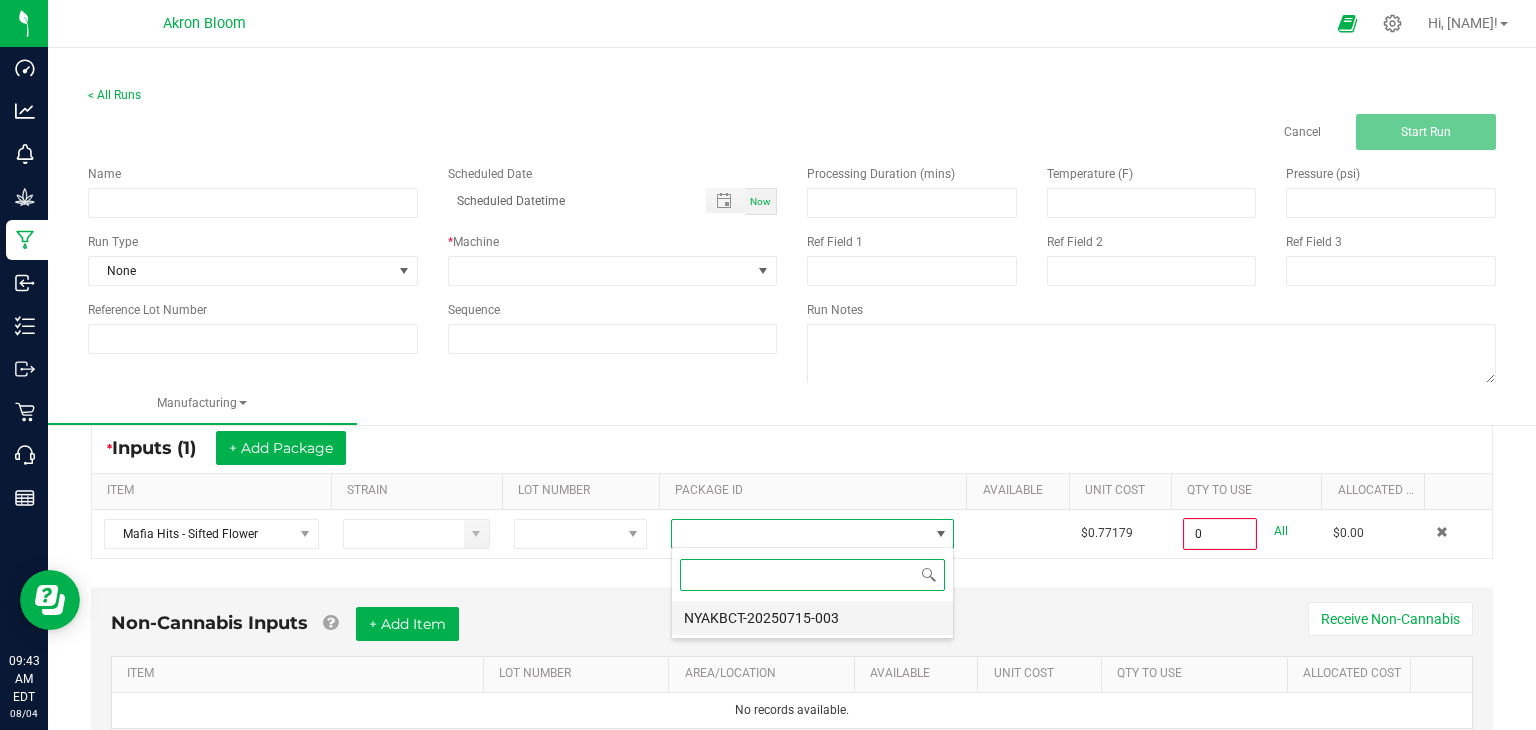 click on "NYAKBCT-20250715-003" at bounding box center (812, 618) 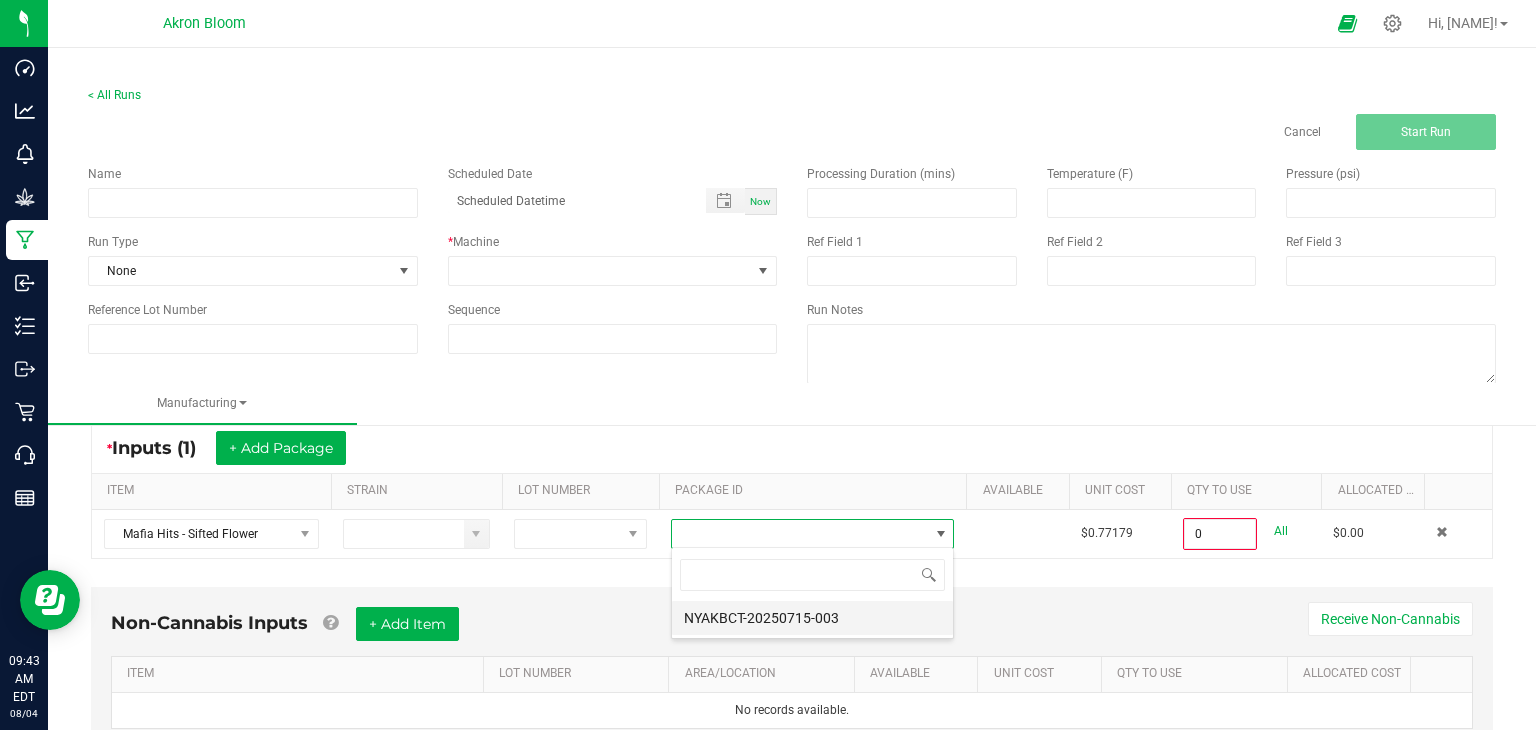 type on "0.0000 g" 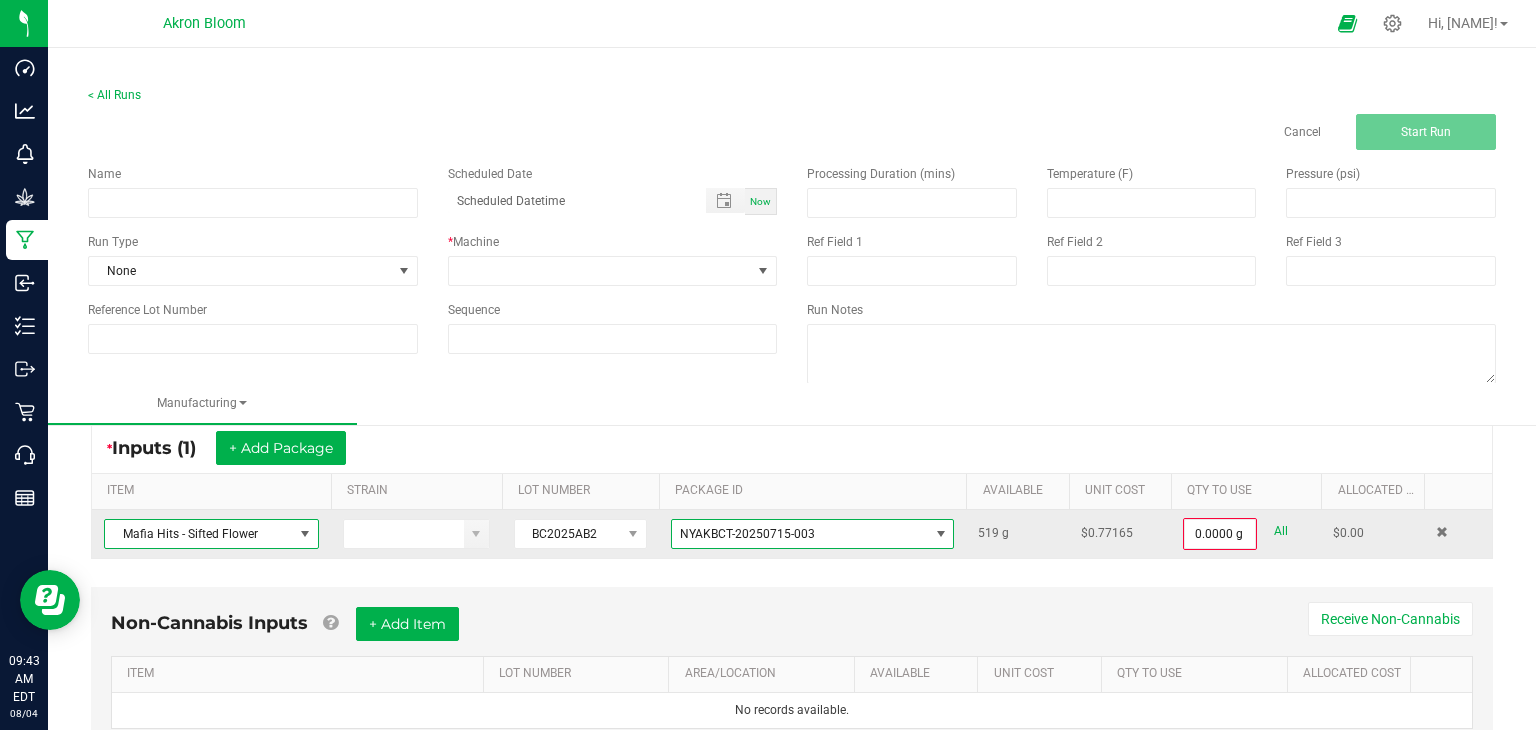 click at bounding box center [305, 534] 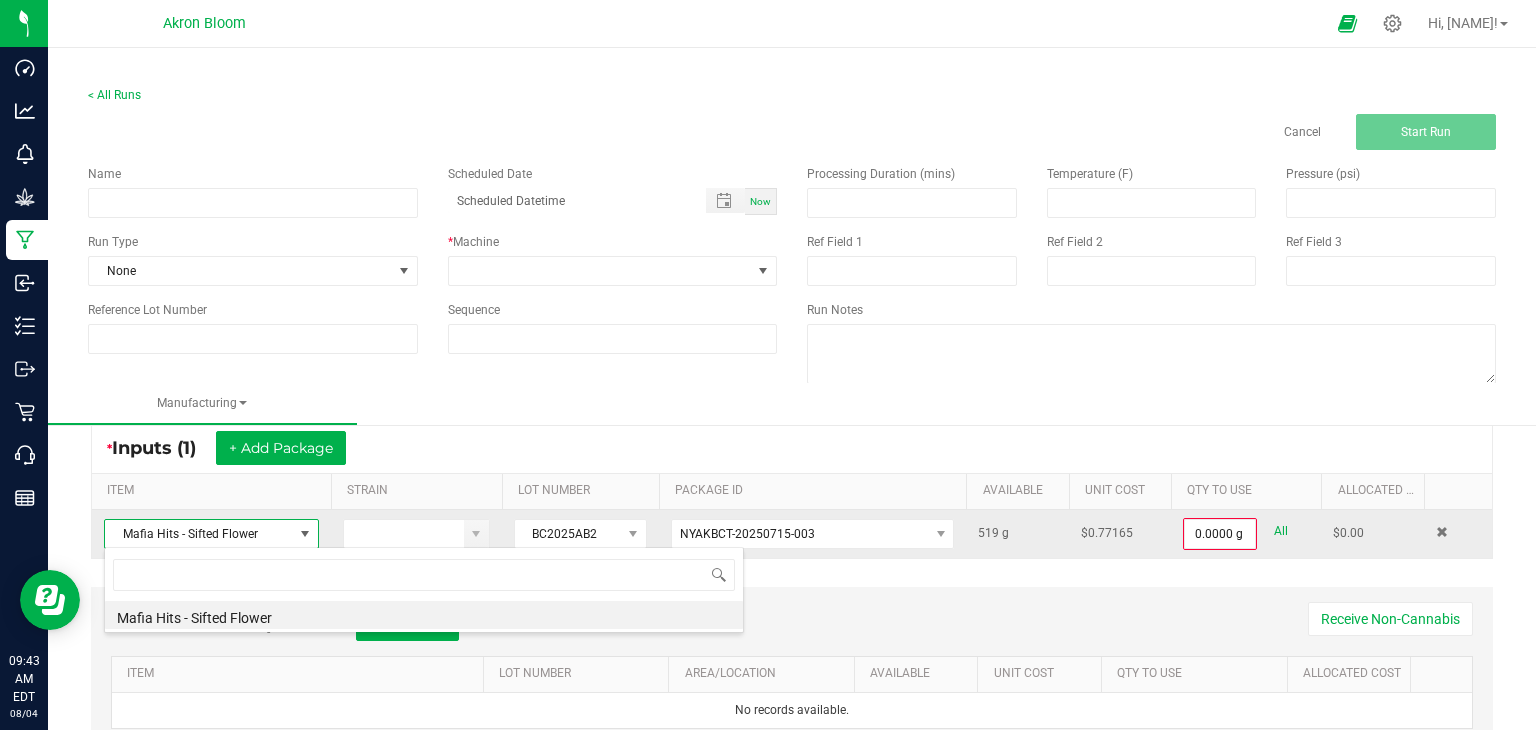 scroll, scrollTop: 99970, scrollLeft: 99784, axis: both 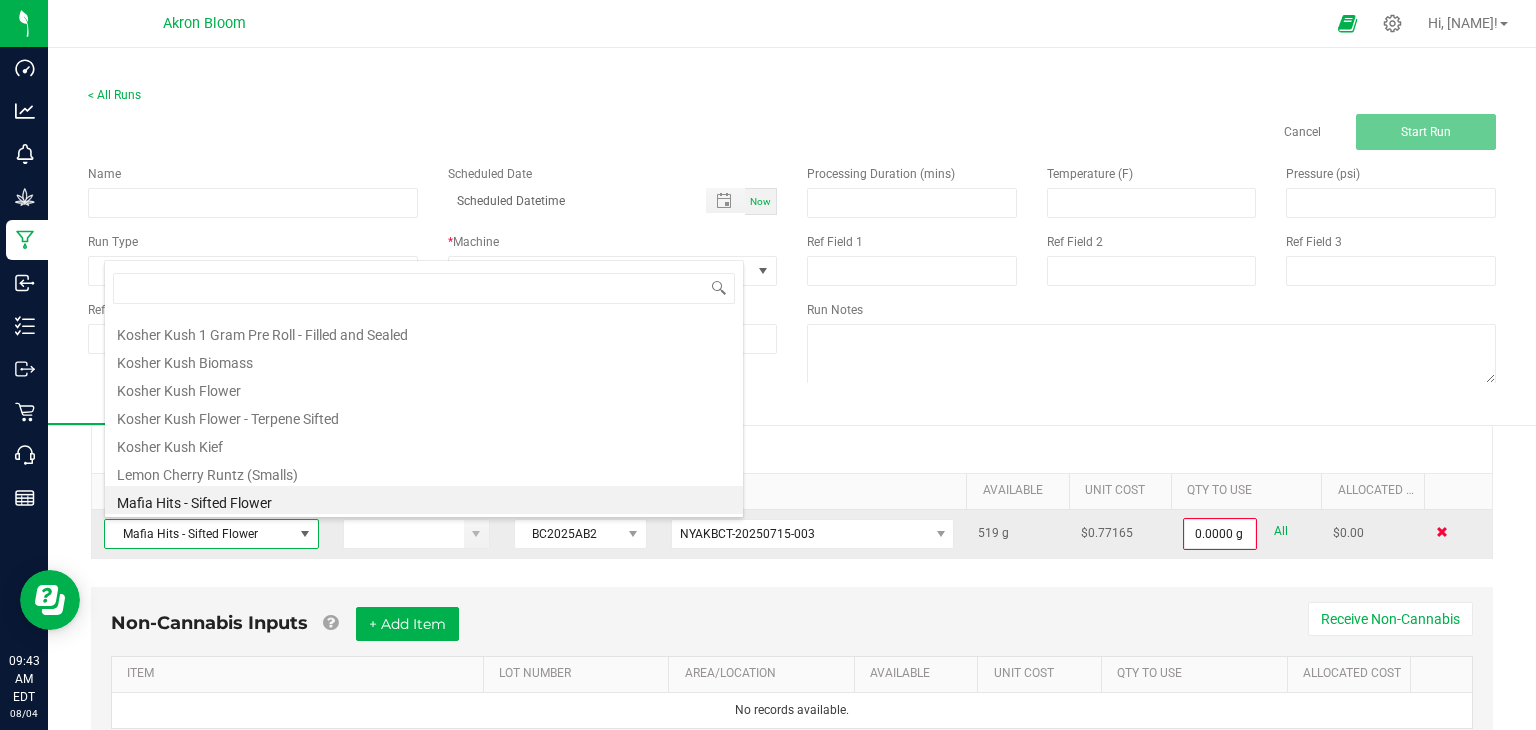click at bounding box center (1442, 532) 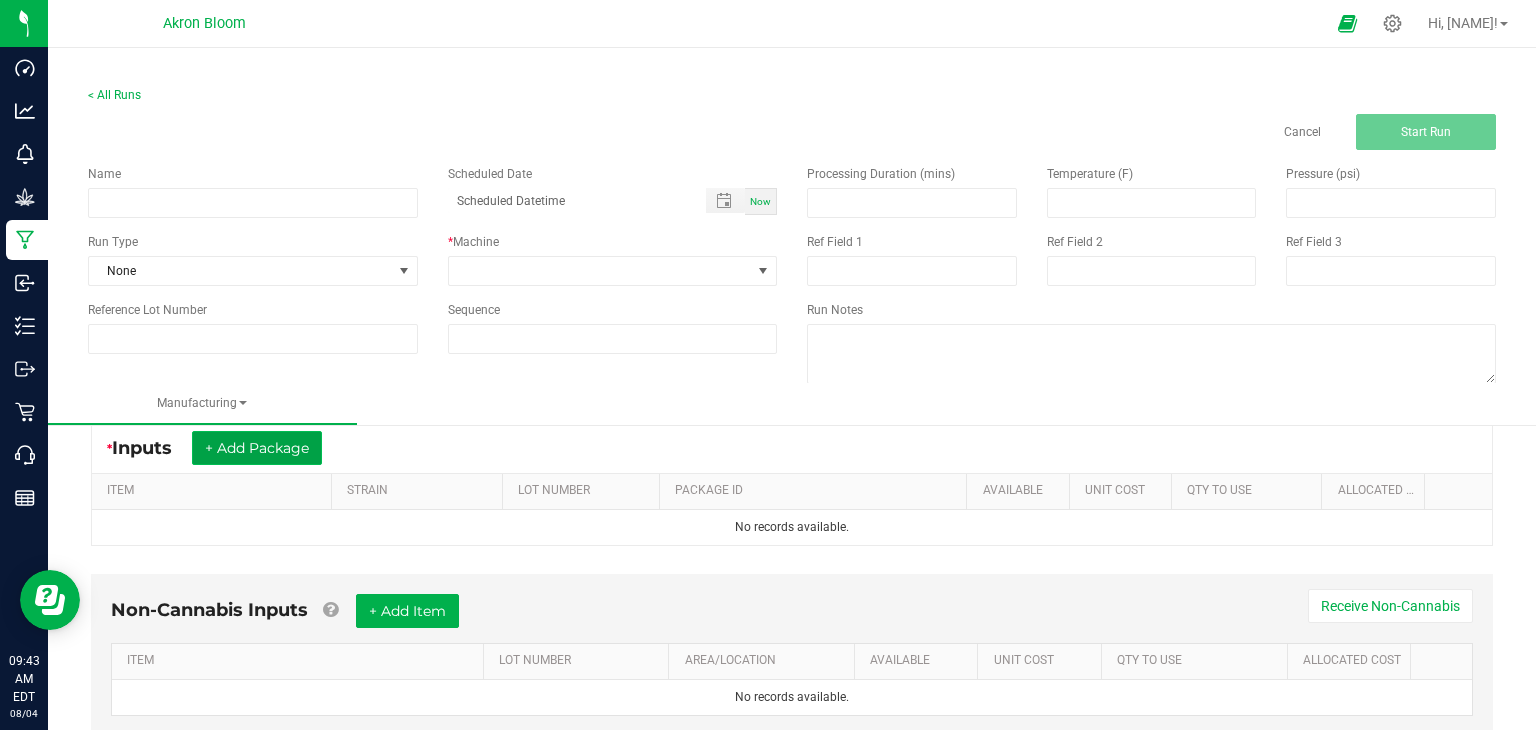 click on "+ Add Package" at bounding box center [257, 448] 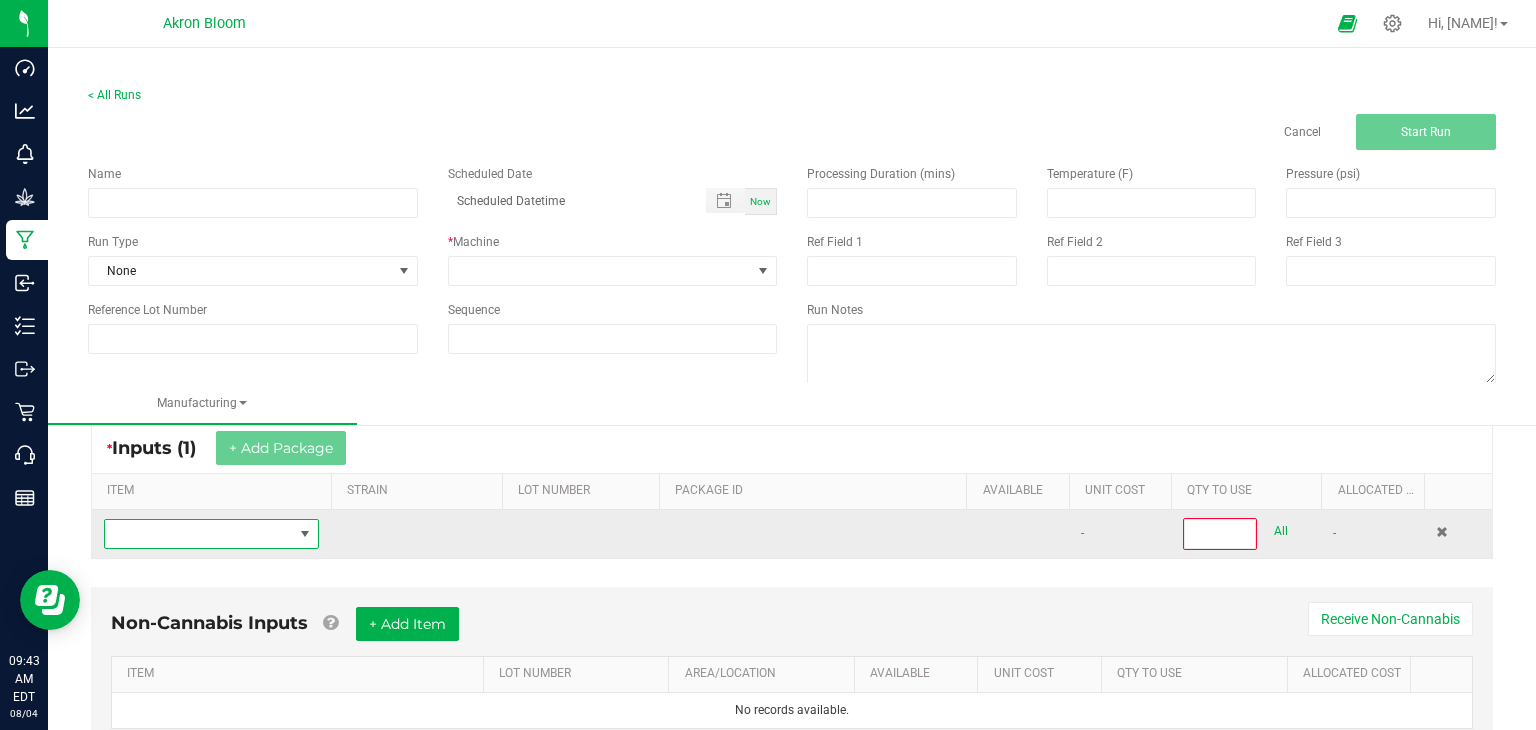 click at bounding box center [305, 534] 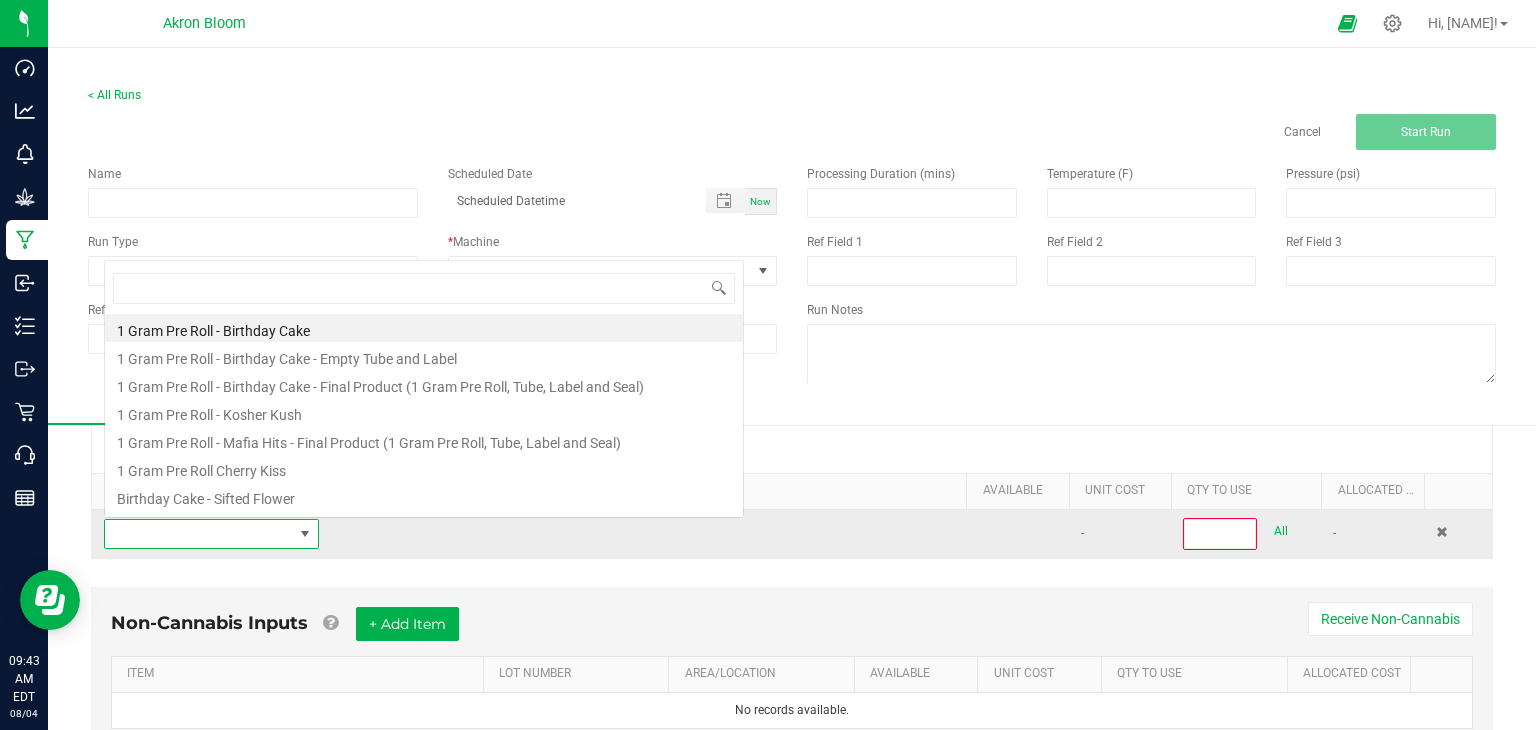 scroll, scrollTop: 0, scrollLeft: 0, axis: both 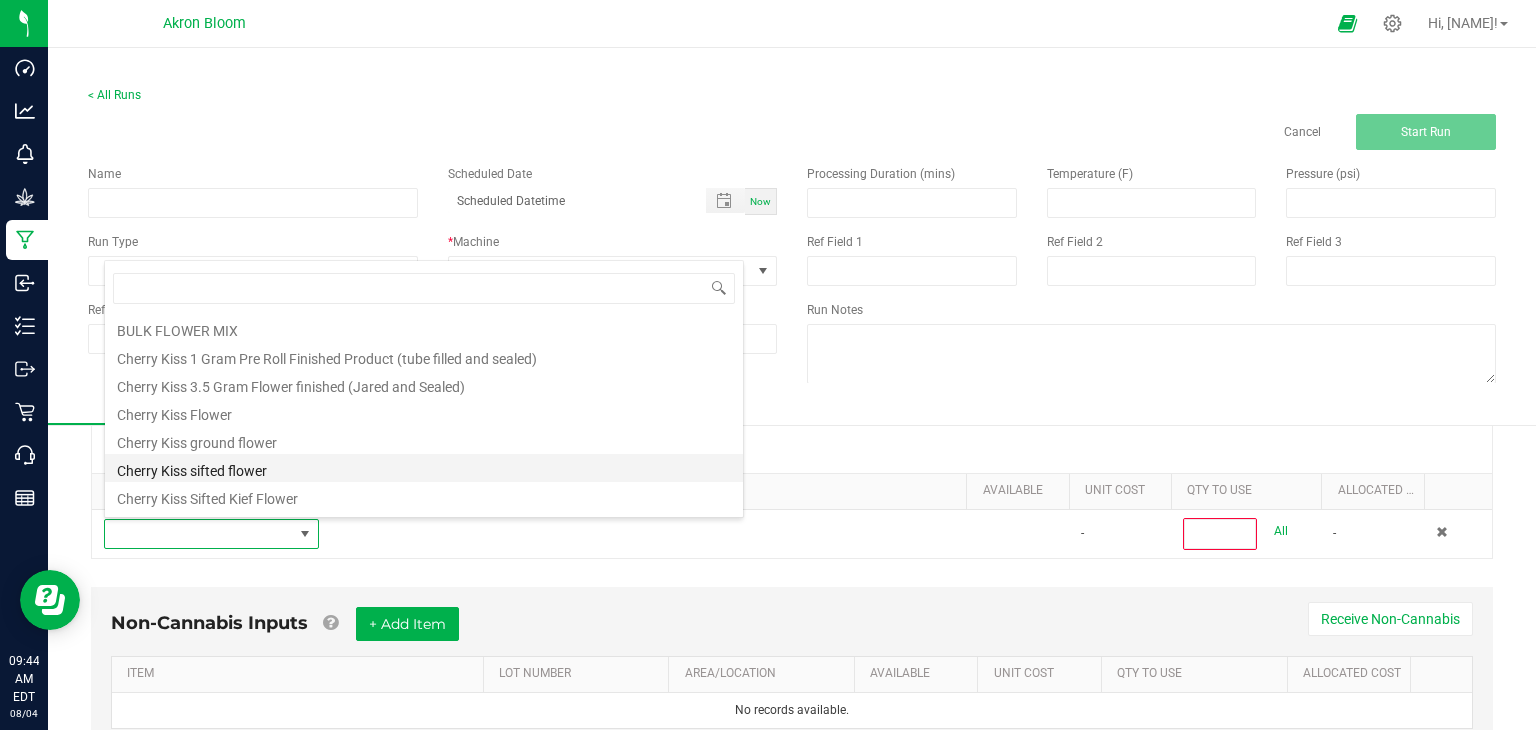 click on "Cherry Kiss sifted flower" at bounding box center [424, 468] 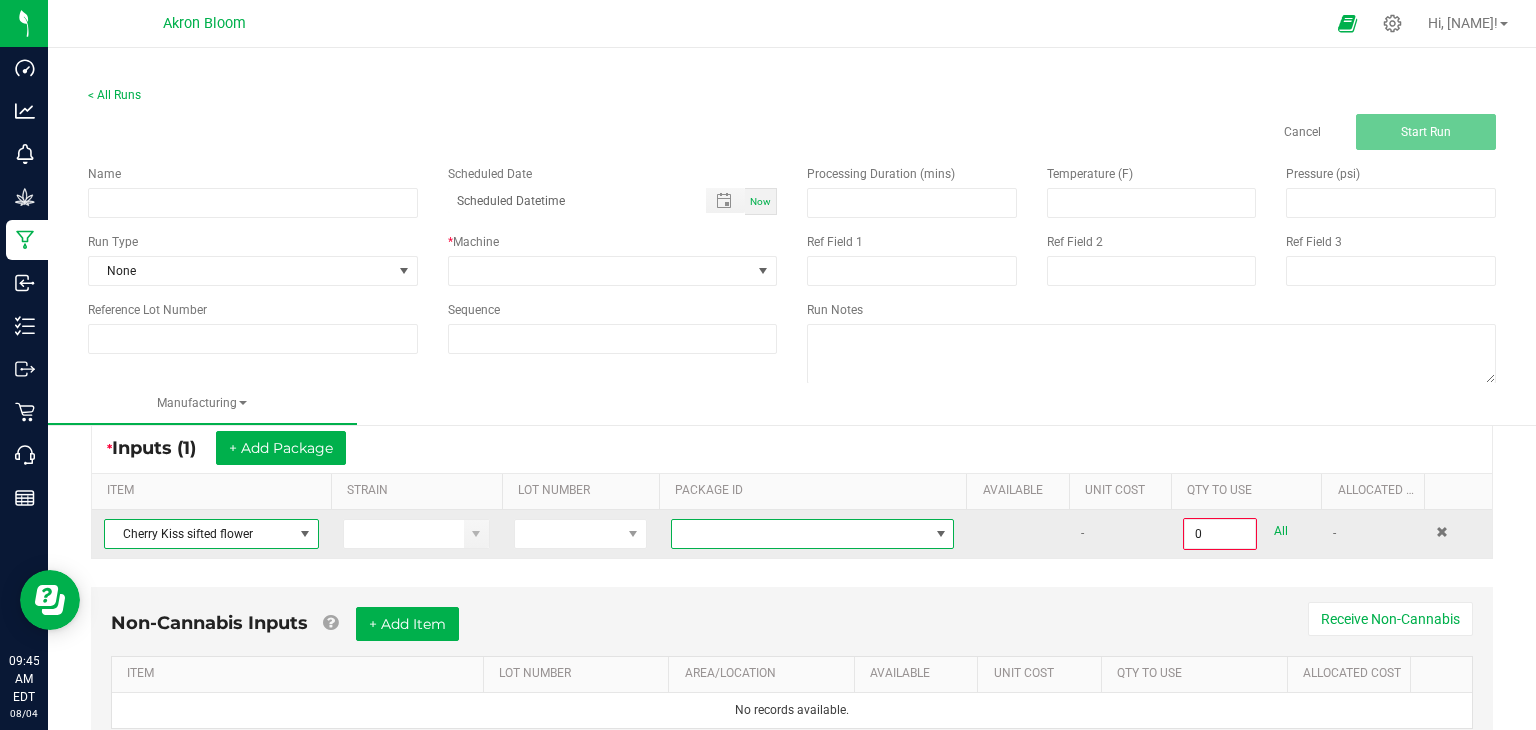 click at bounding box center (941, 534) 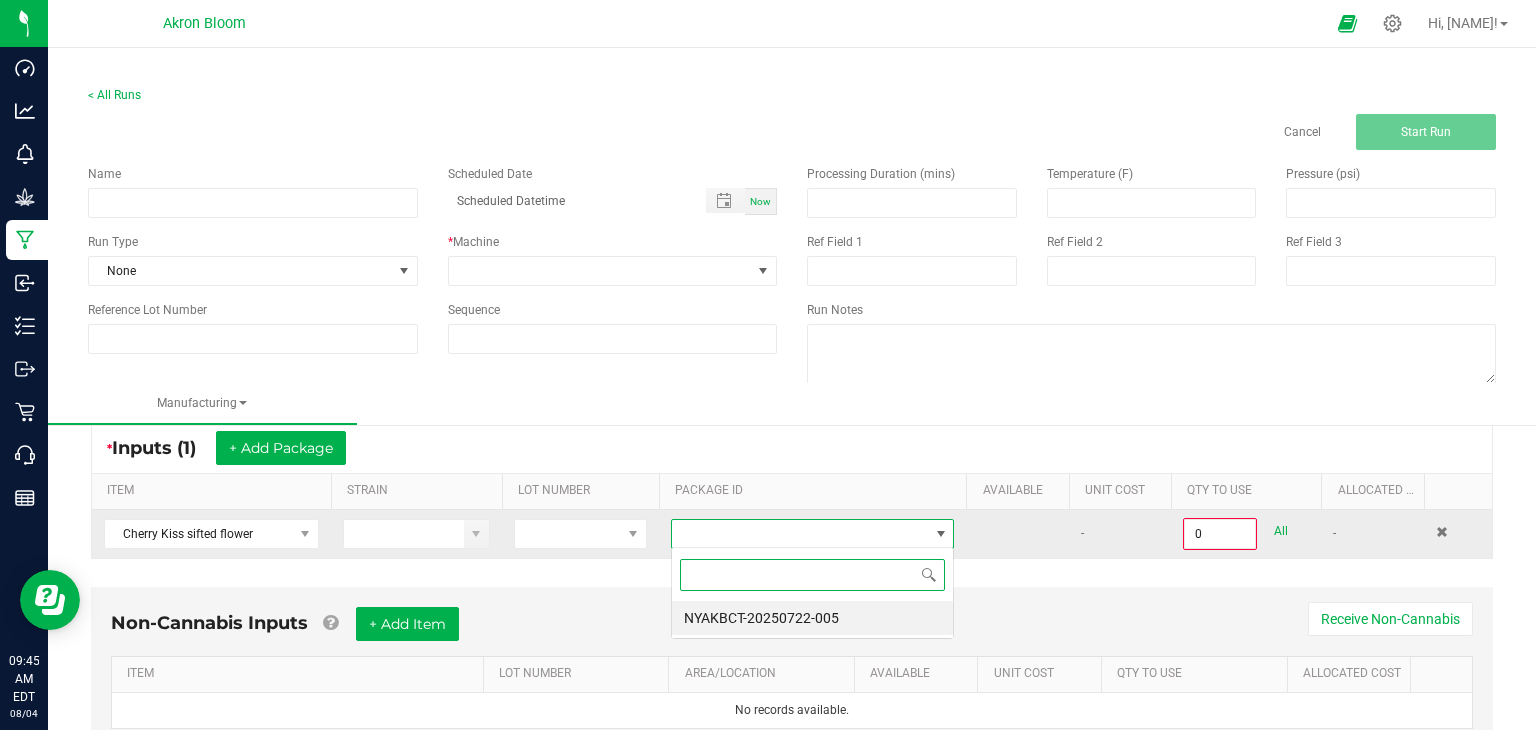 scroll, scrollTop: 99970, scrollLeft: 99716, axis: both 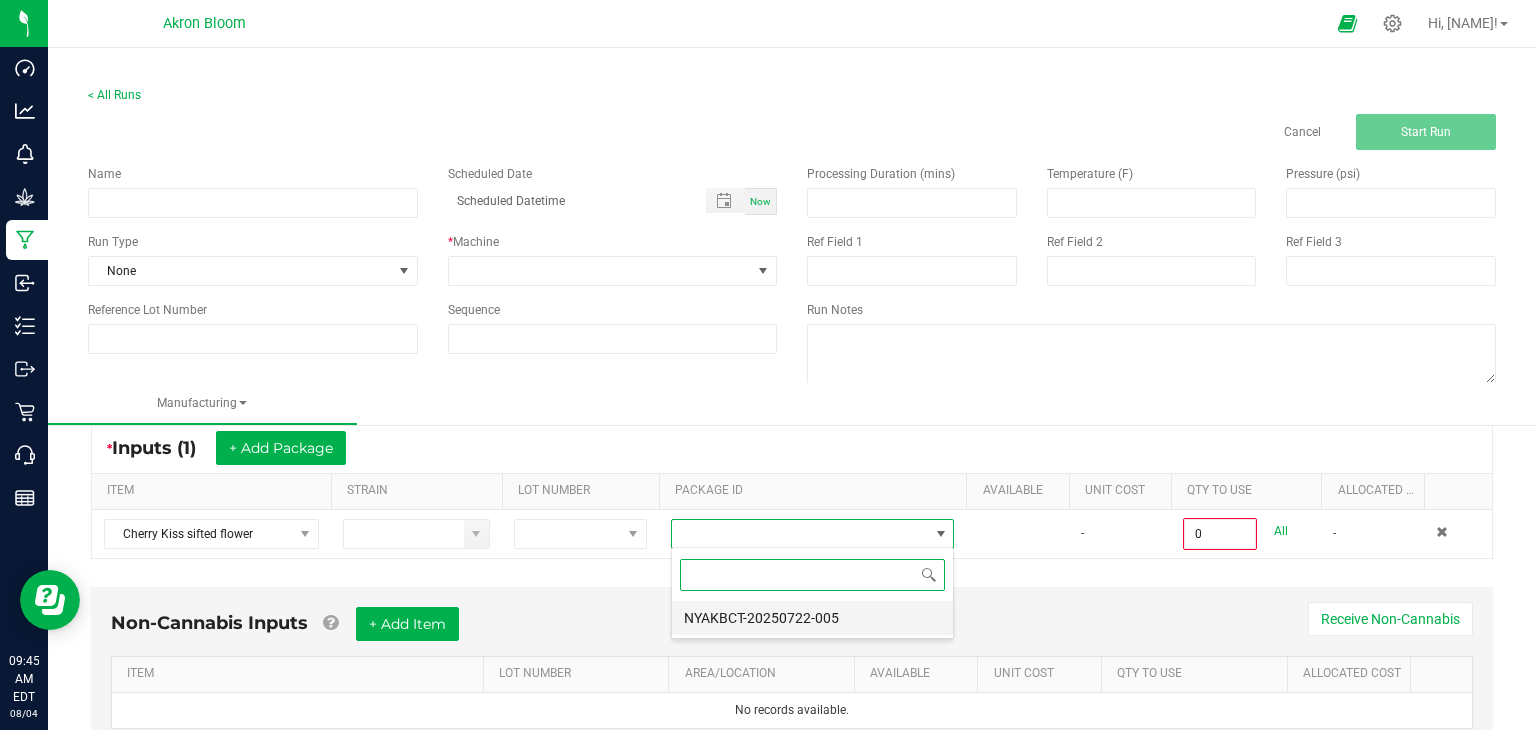 click on "NYAKBCT-20250722-005" at bounding box center [812, 618] 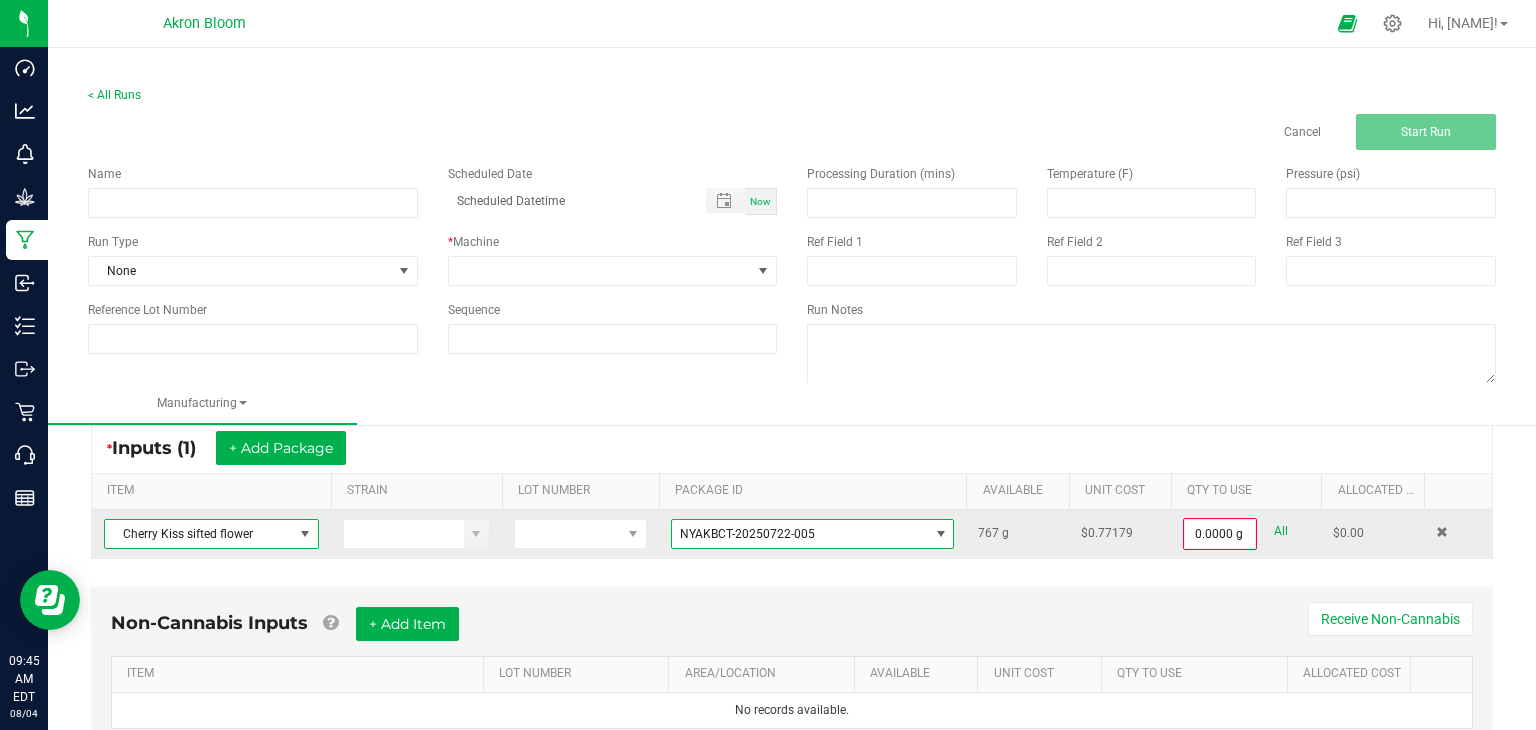 click at bounding box center (305, 534) 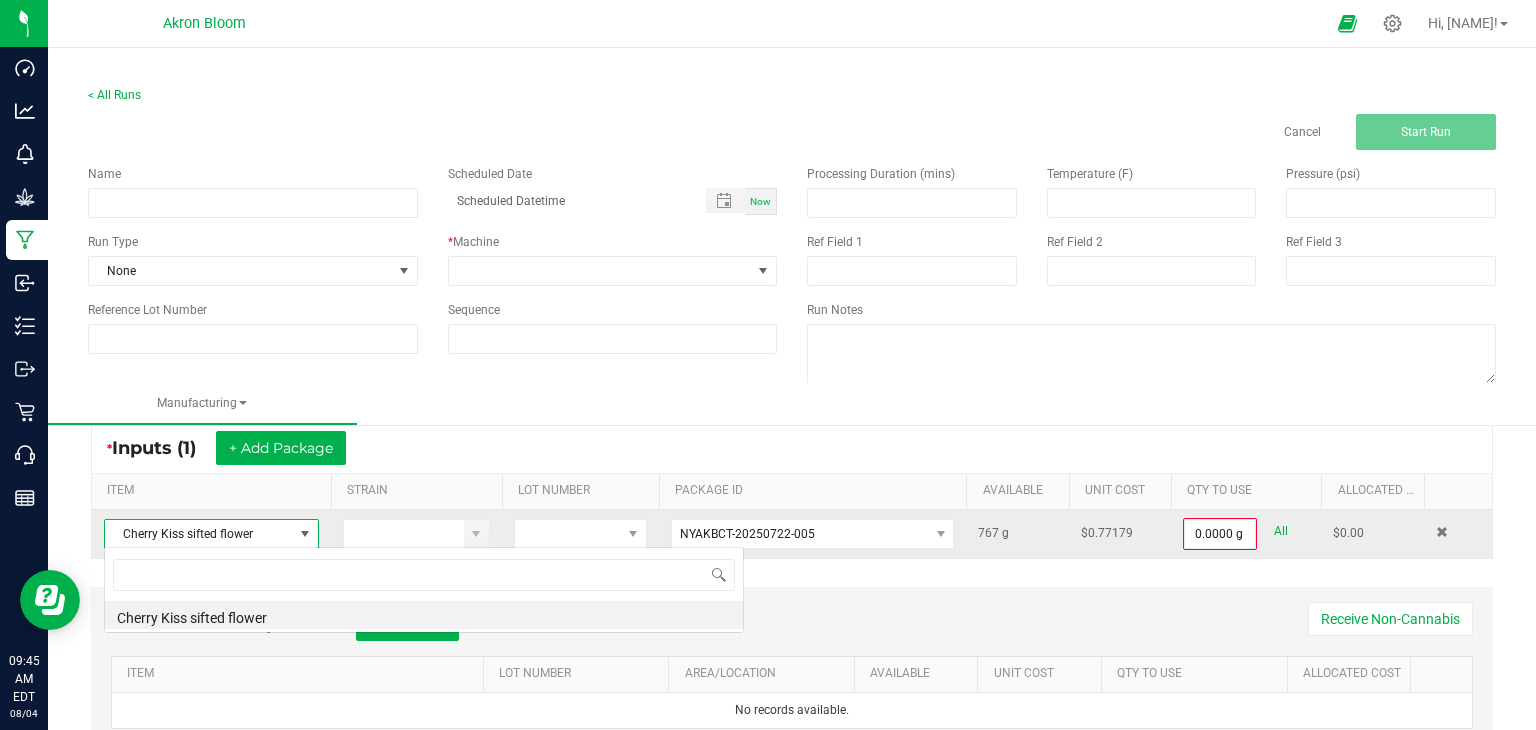 scroll, scrollTop: 99970, scrollLeft: 99784, axis: both 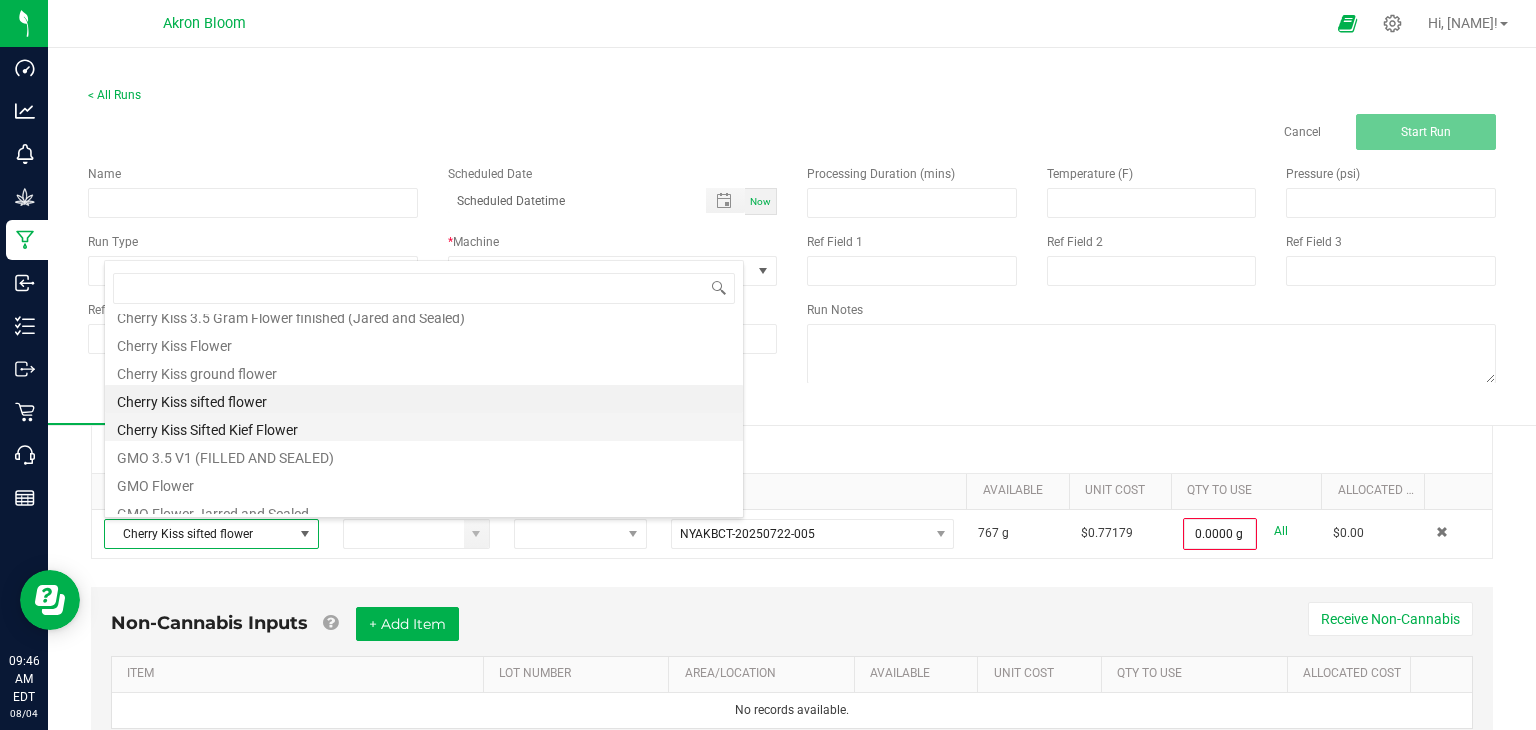 click on "Cherry Kiss Sifted Kief Flower" at bounding box center (424, 427) 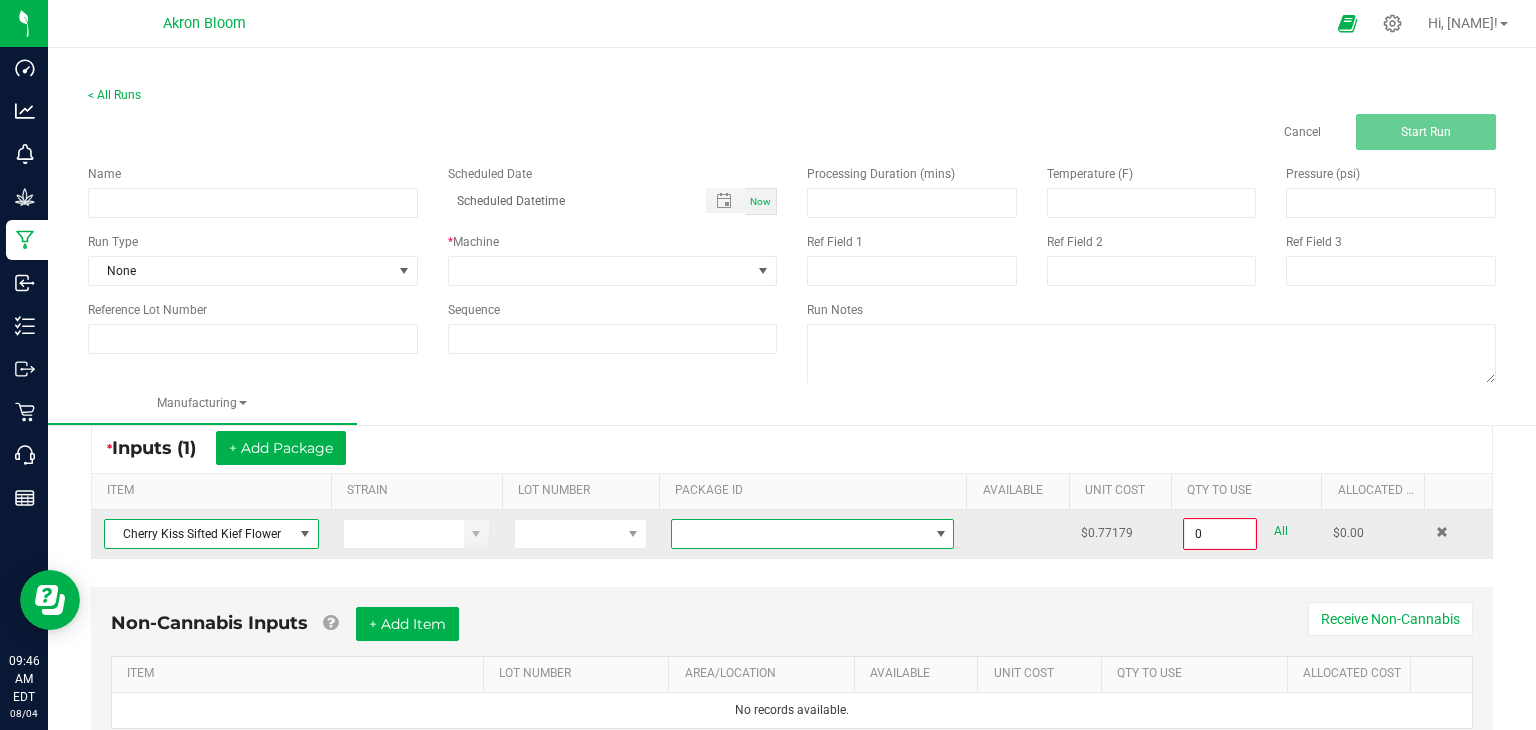 click at bounding box center (941, 534) 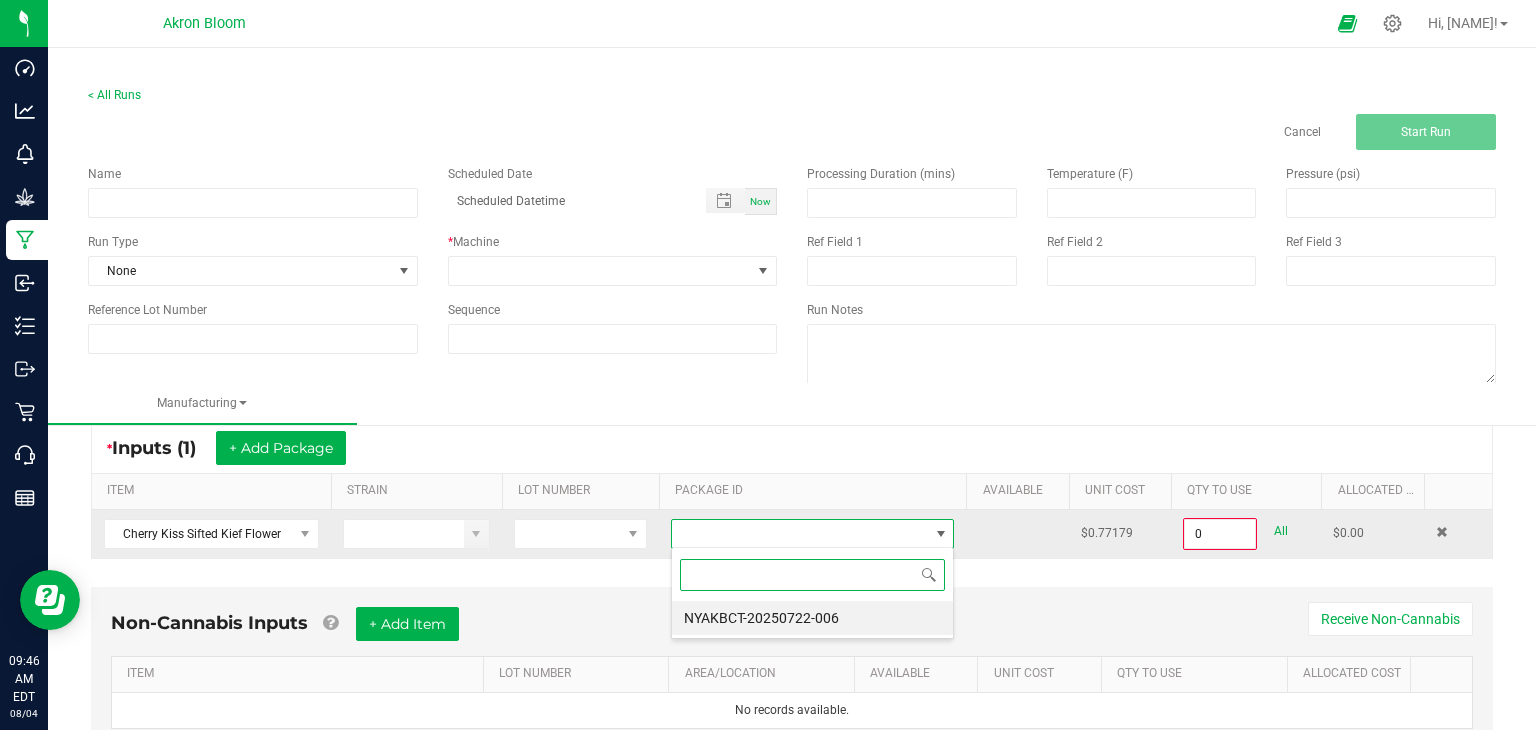 scroll, scrollTop: 99970, scrollLeft: 99716, axis: both 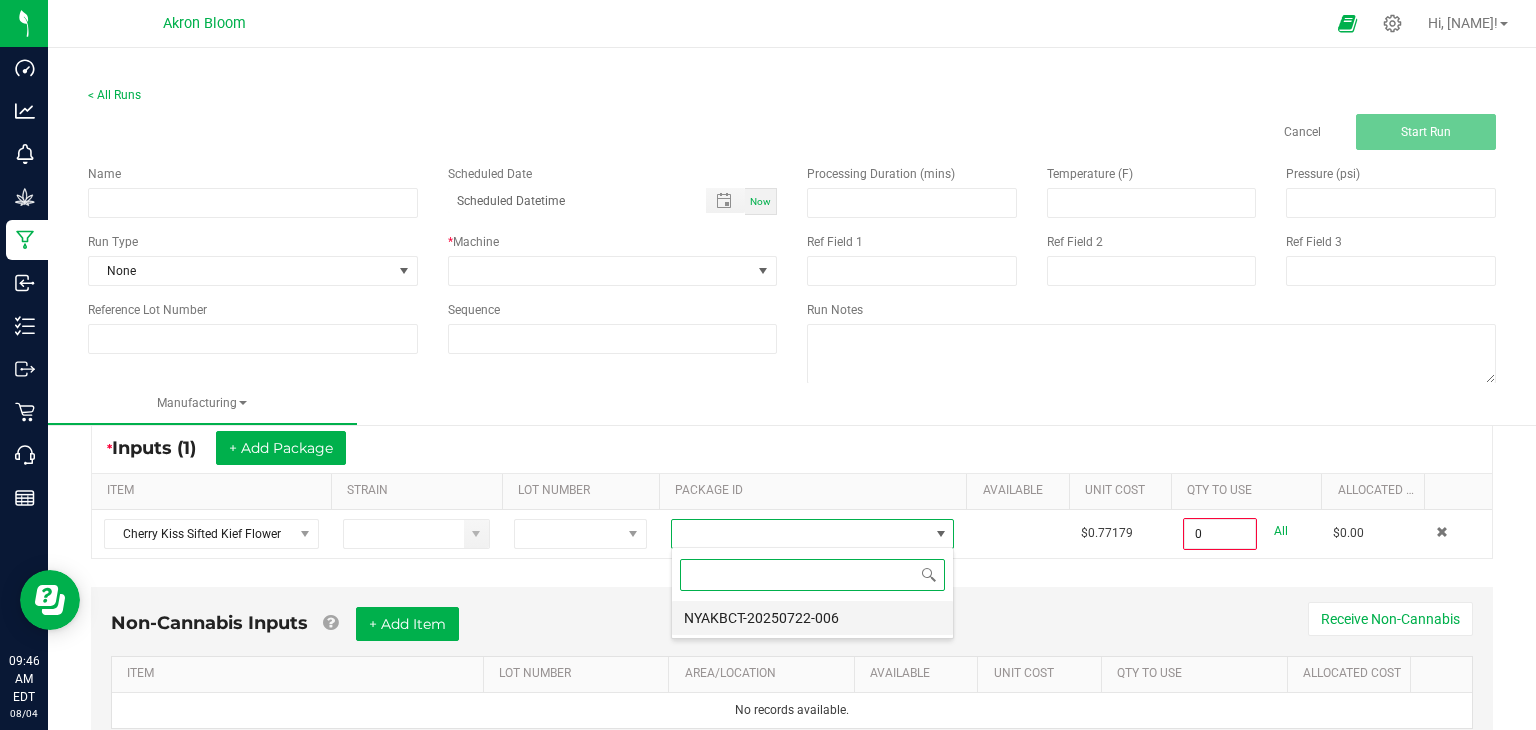 click on "NYAKBCT-20250722-006" at bounding box center [812, 618] 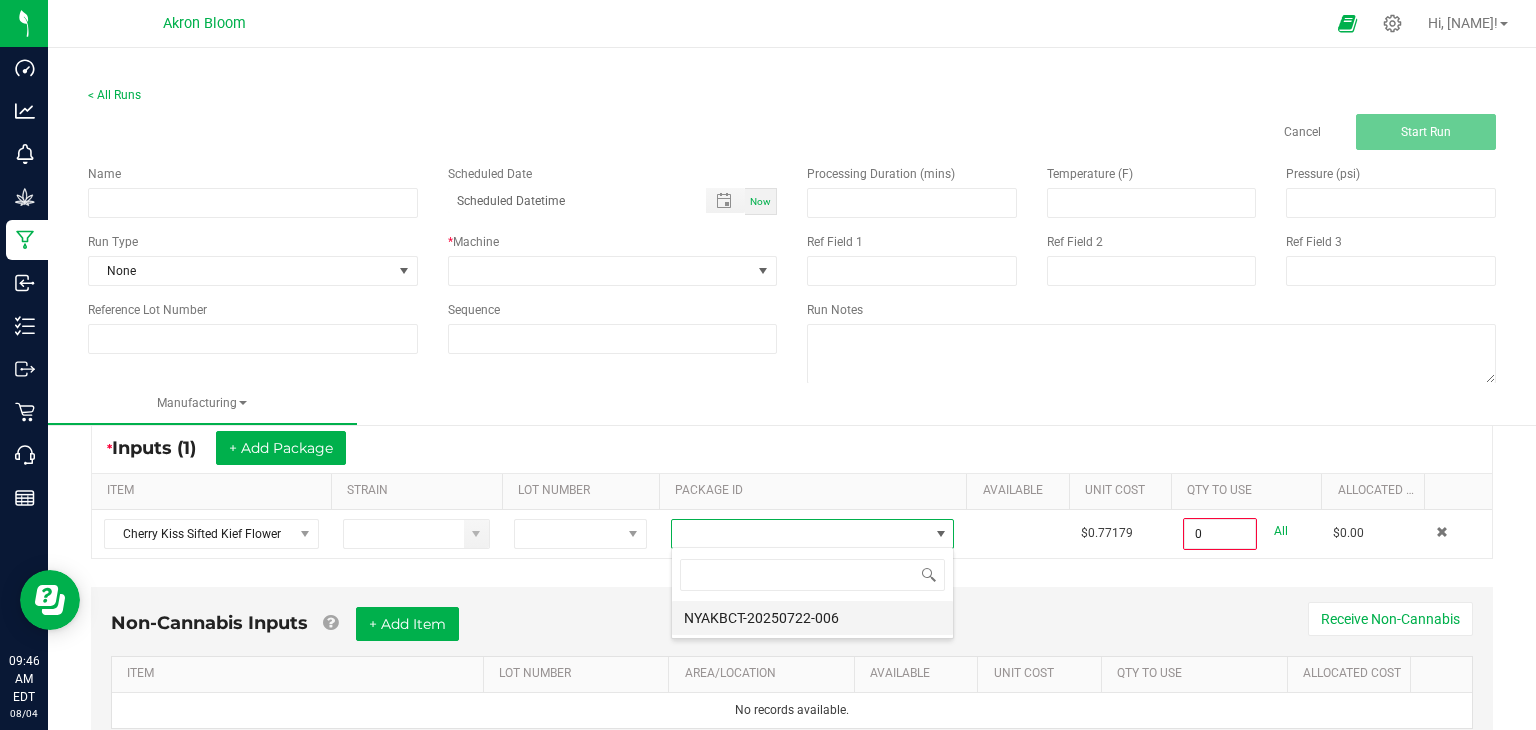 type on "0.0000 g" 